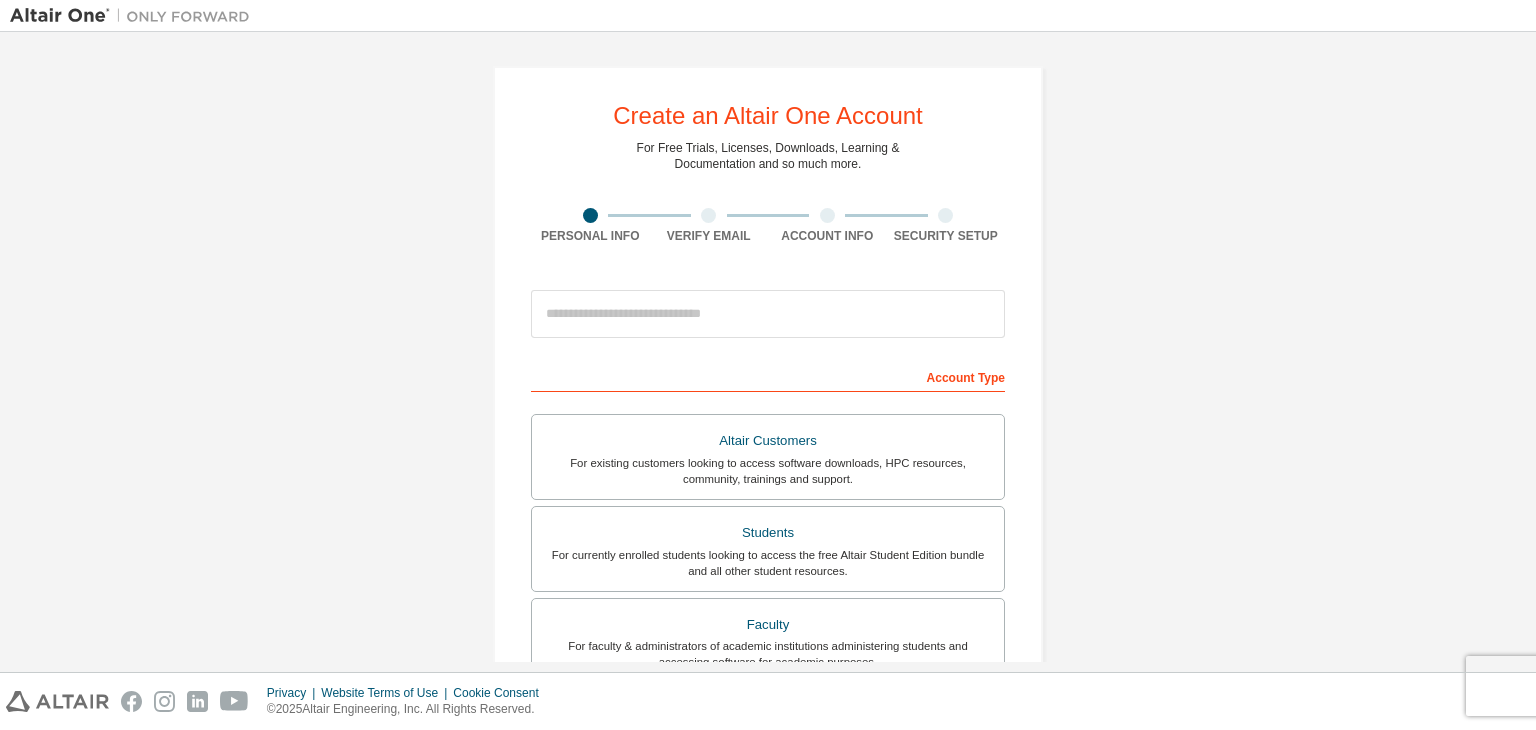 scroll, scrollTop: 0, scrollLeft: 0, axis: both 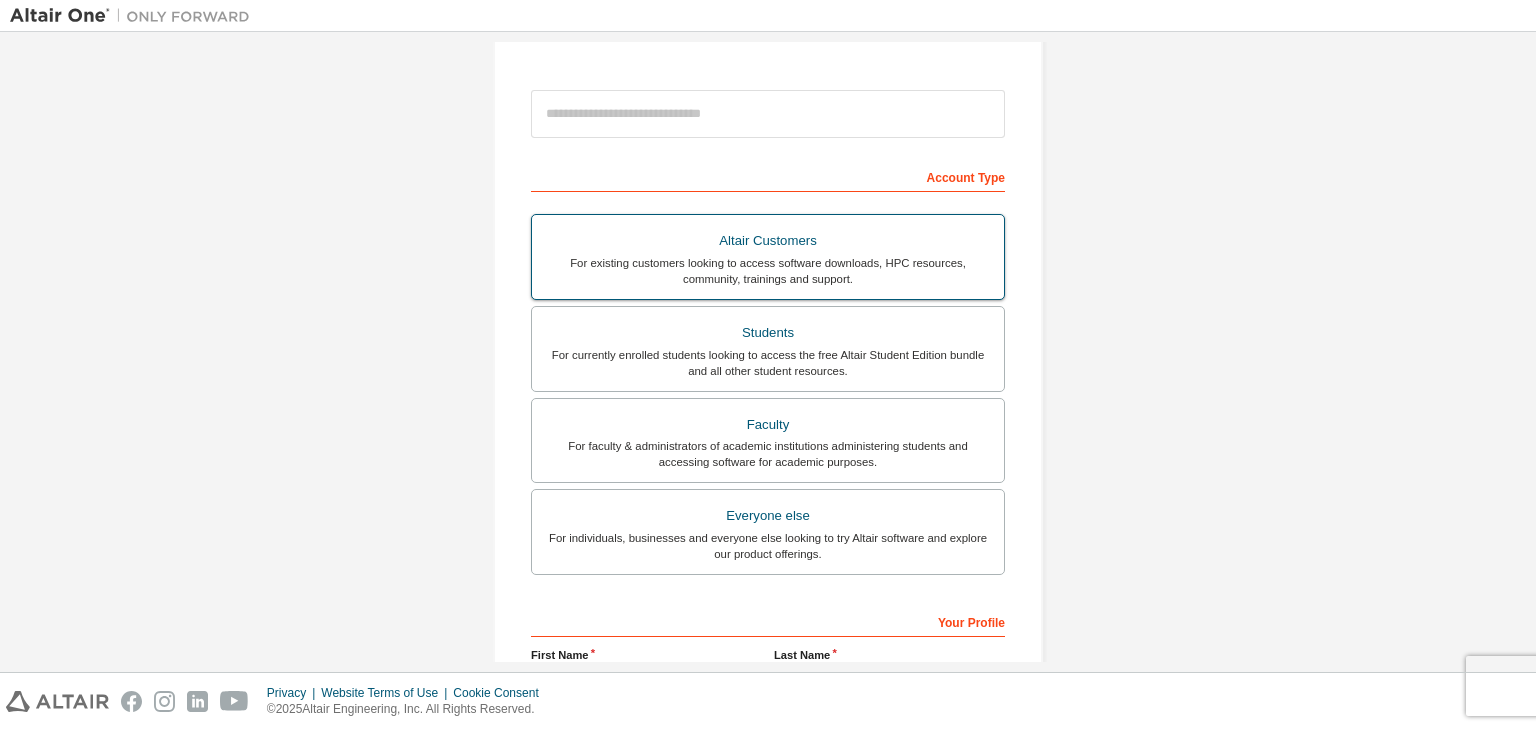click on "For currently enrolled students looking to access the free Altair Student Edition bundle and all other student resources." at bounding box center [768, 363] 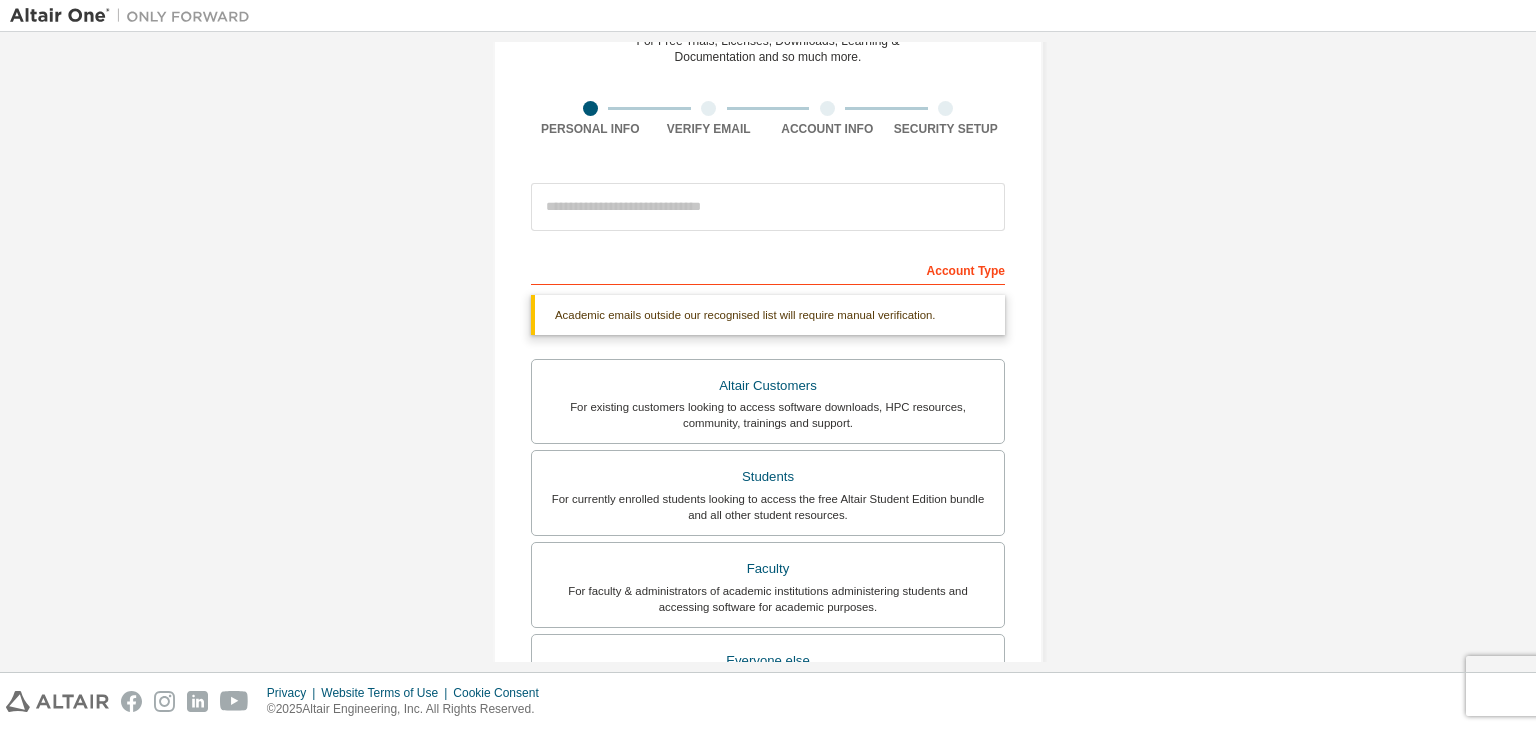 scroll, scrollTop: 100, scrollLeft: 0, axis: vertical 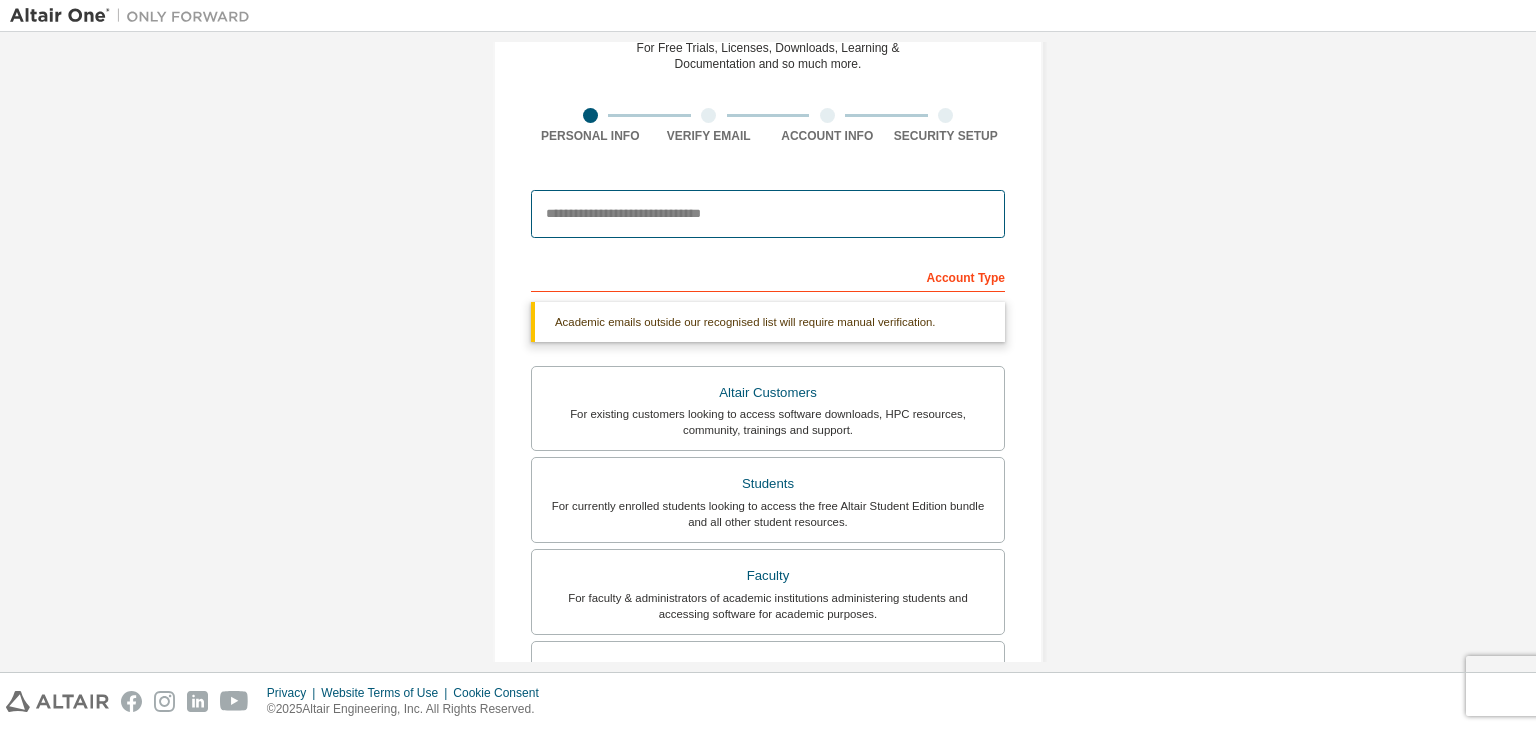 click at bounding box center [768, 214] 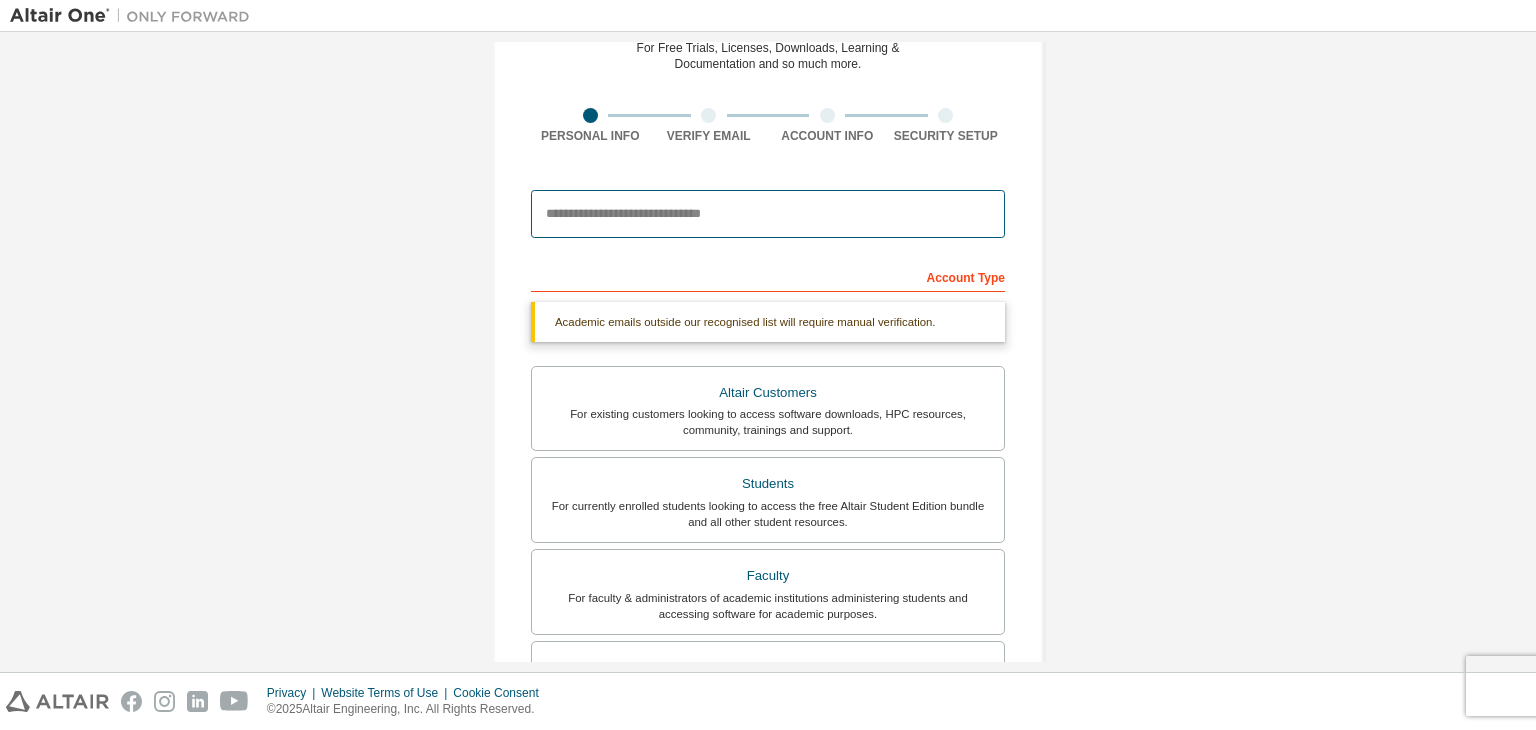 type on "**********" 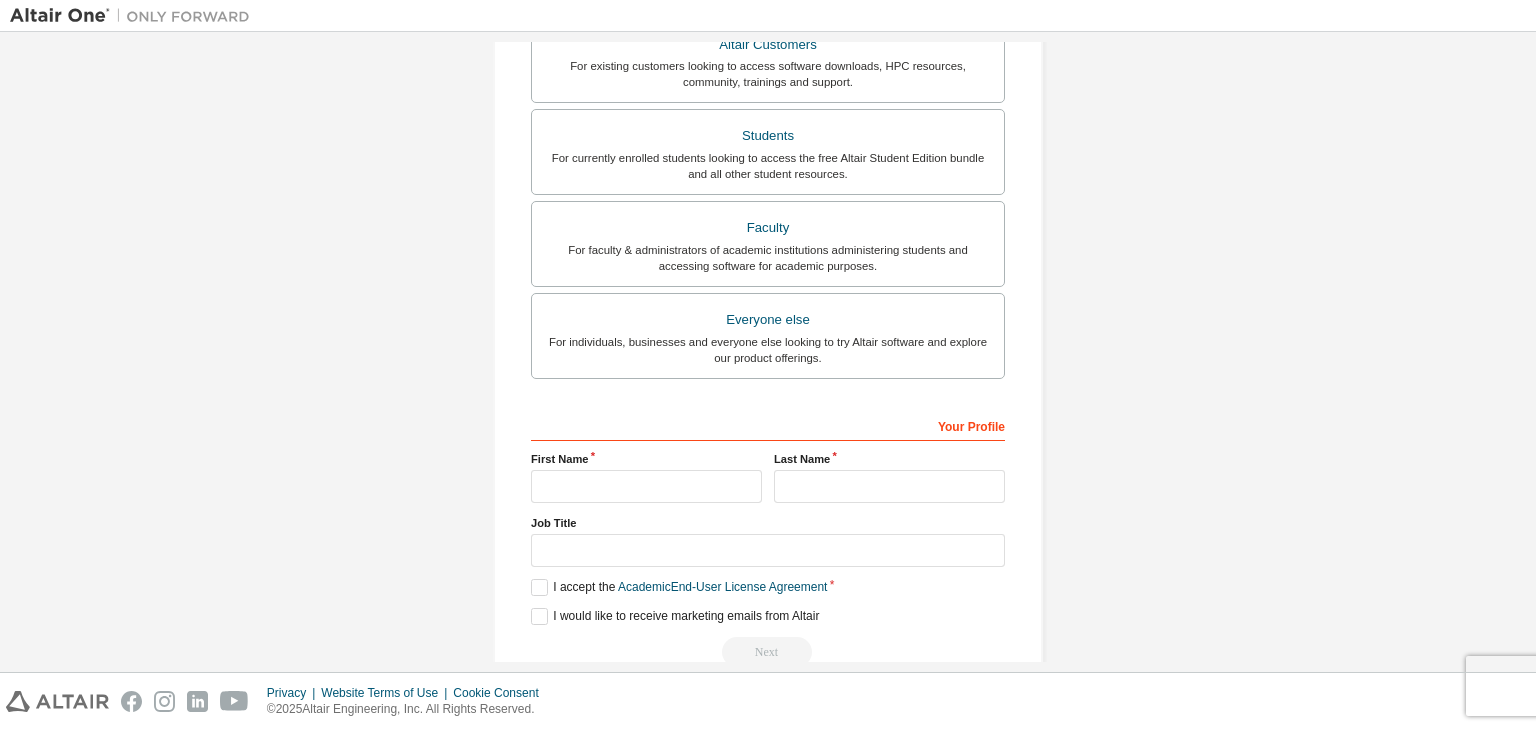 scroll, scrollTop: 487, scrollLeft: 0, axis: vertical 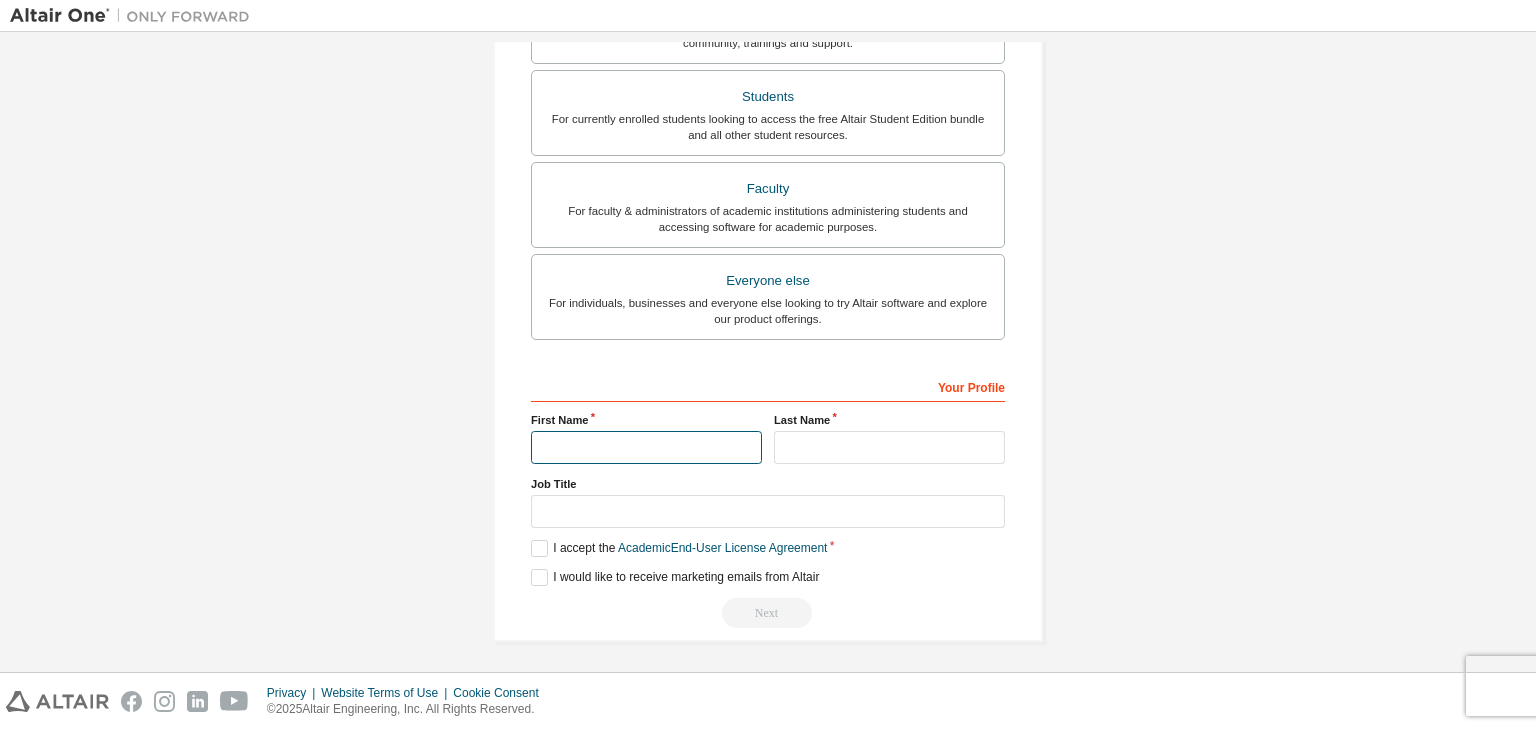 click at bounding box center [646, 447] 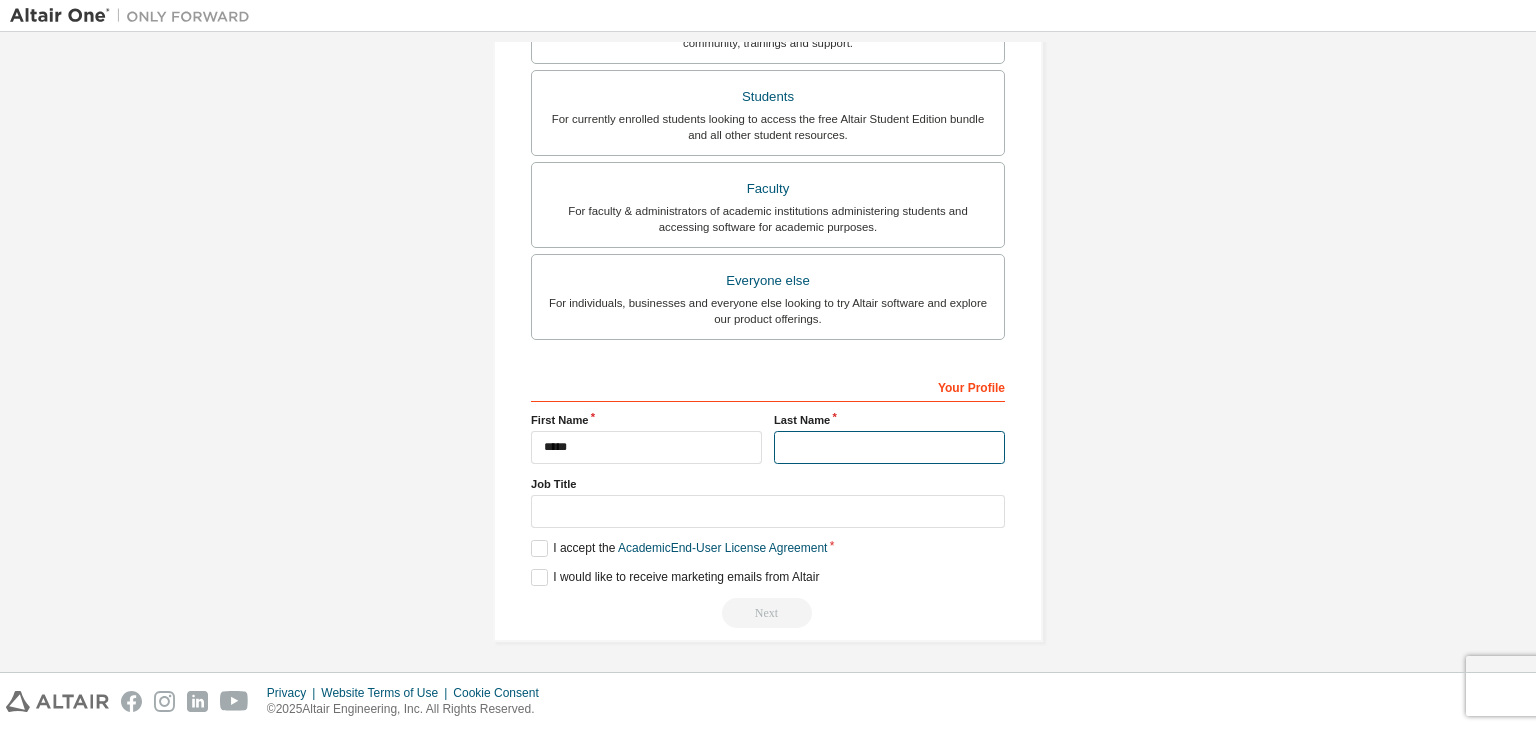 click at bounding box center [889, 447] 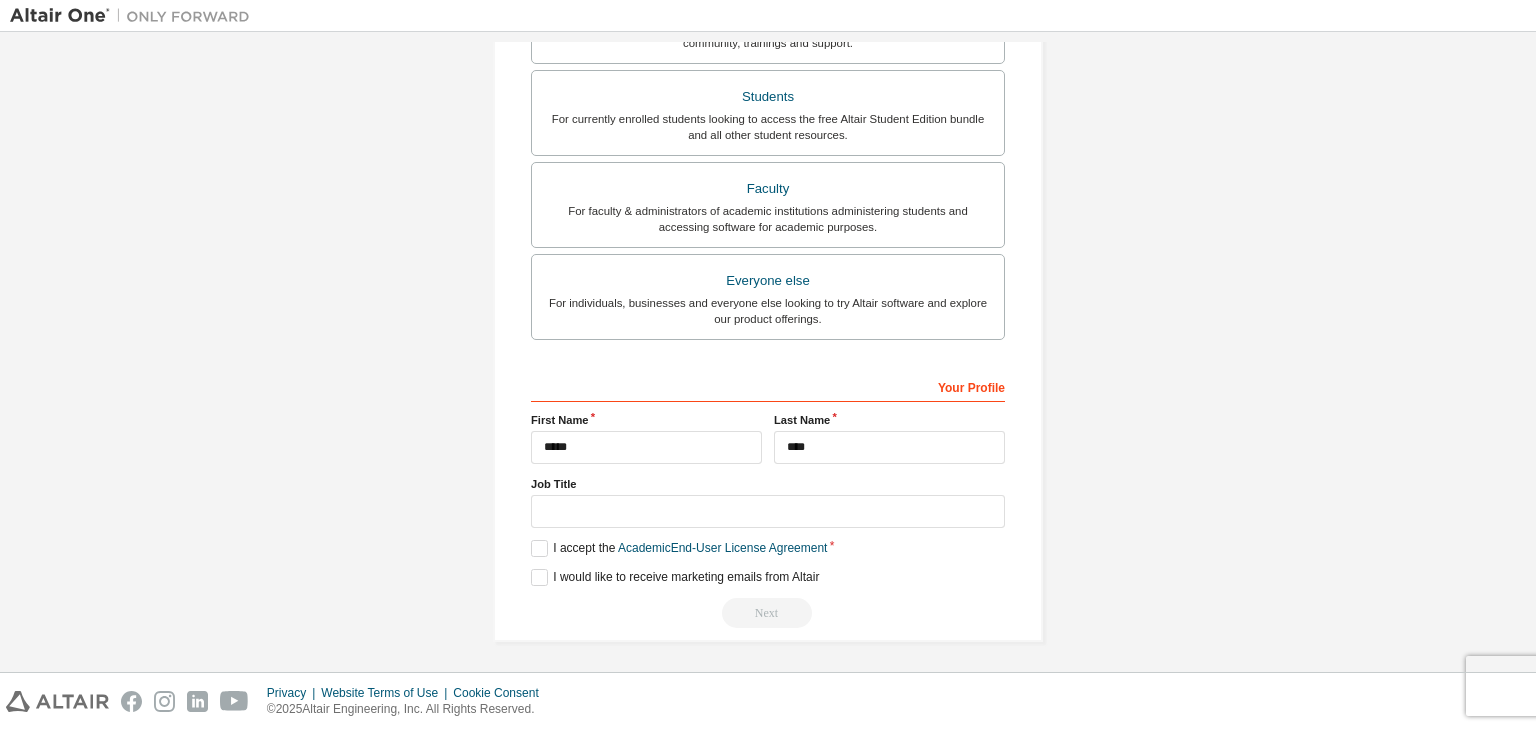 click at bounding box center [768, 511] 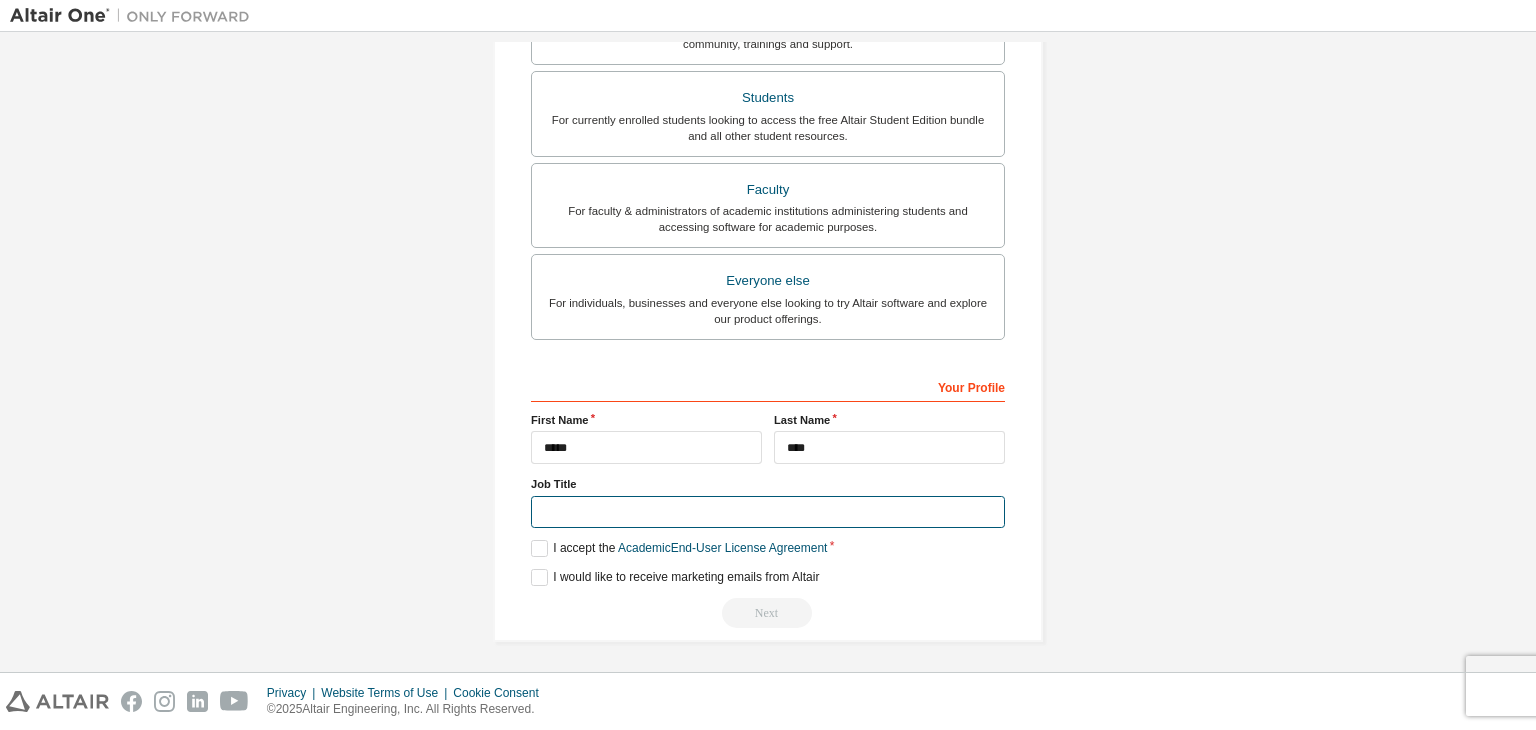 click at bounding box center [768, 512] 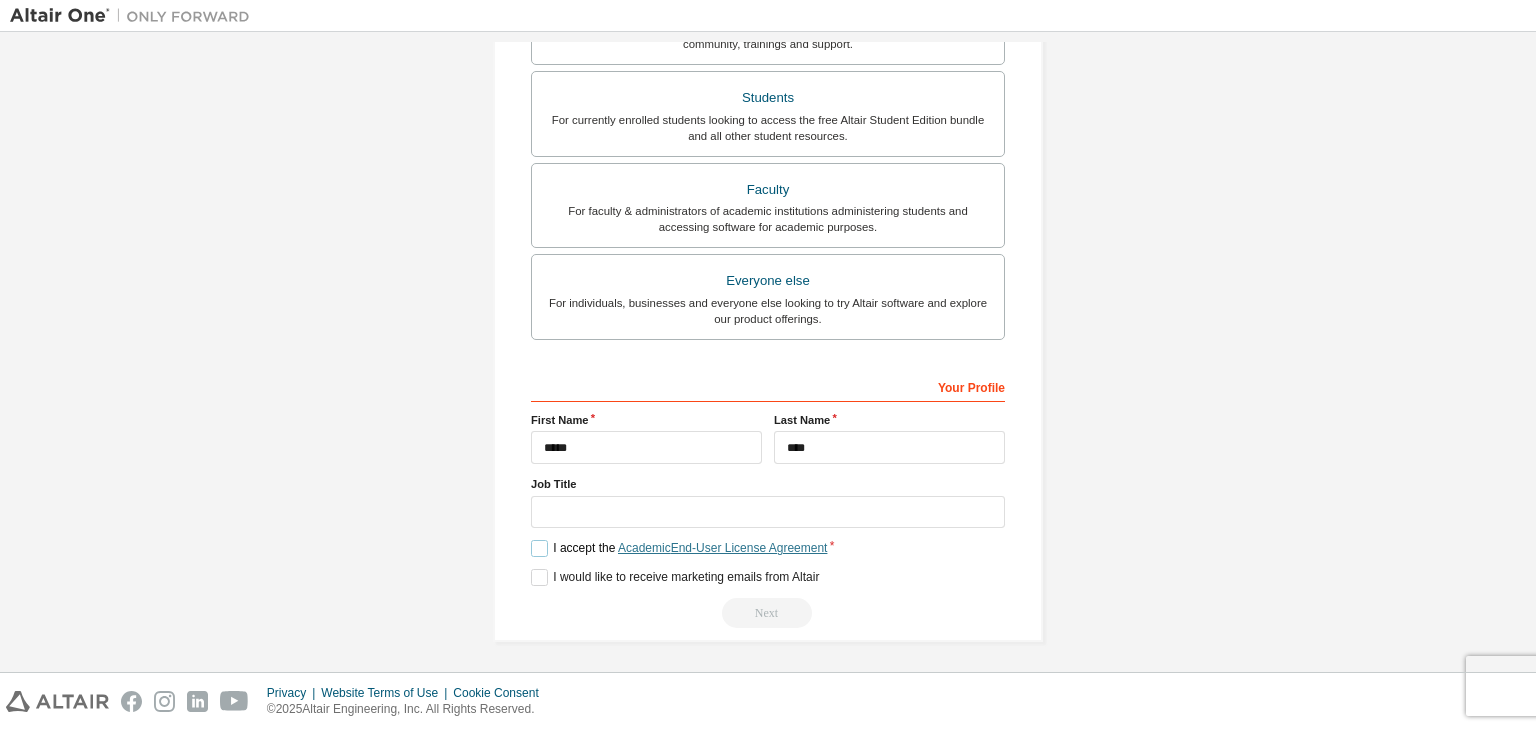 click on "Academic   End-User License Agreement" at bounding box center [722, 548] 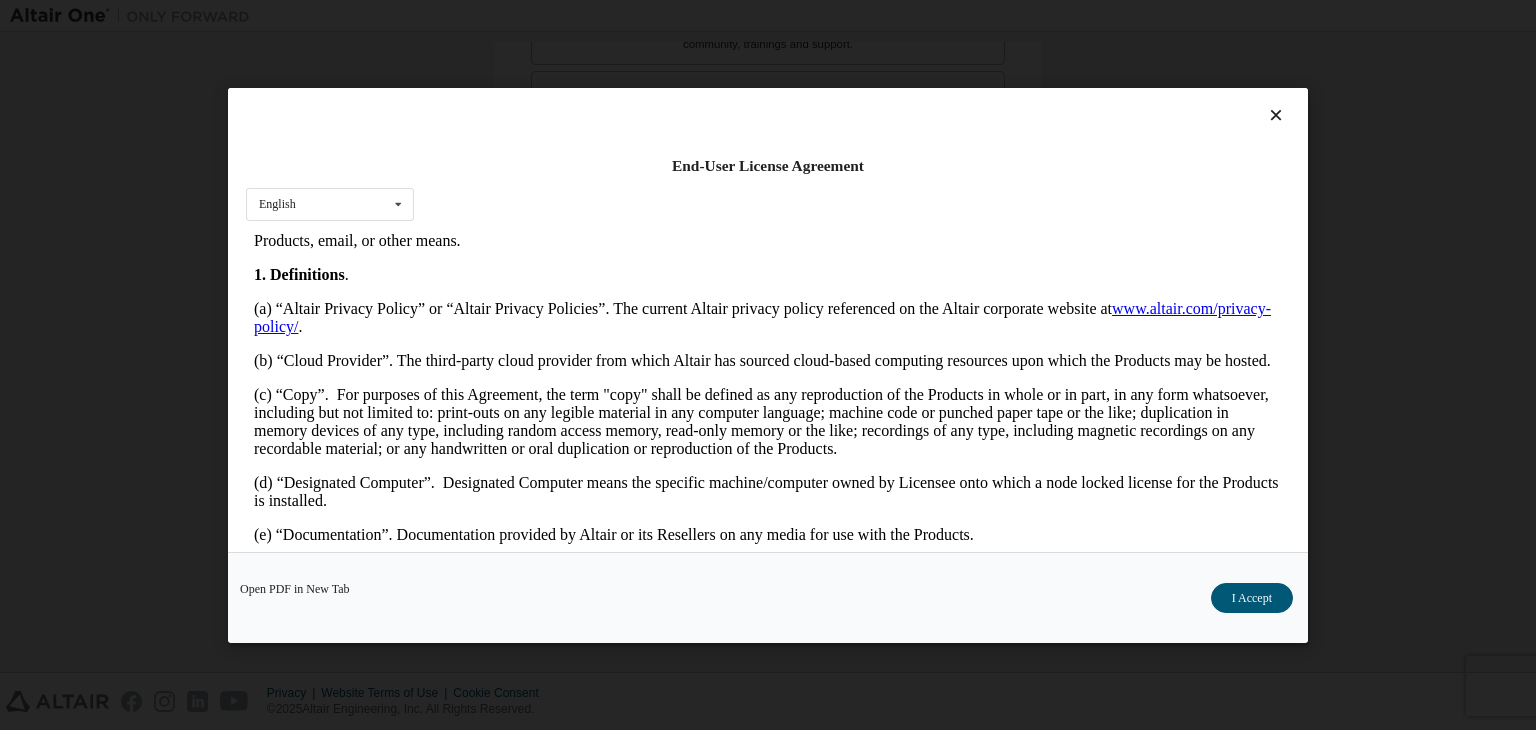 scroll, scrollTop: 400, scrollLeft: 0, axis: vertical 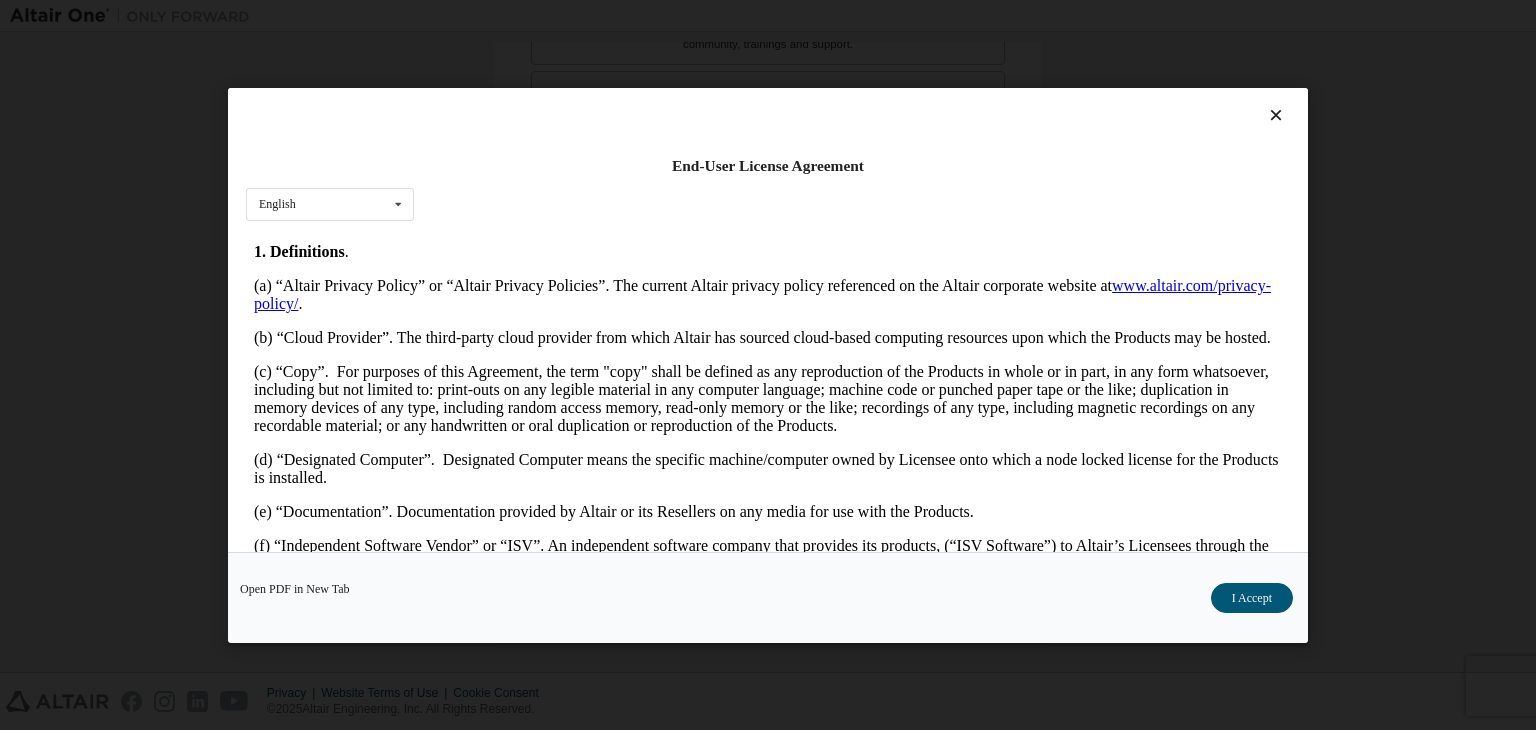 click at bounding box center [1276, 115] 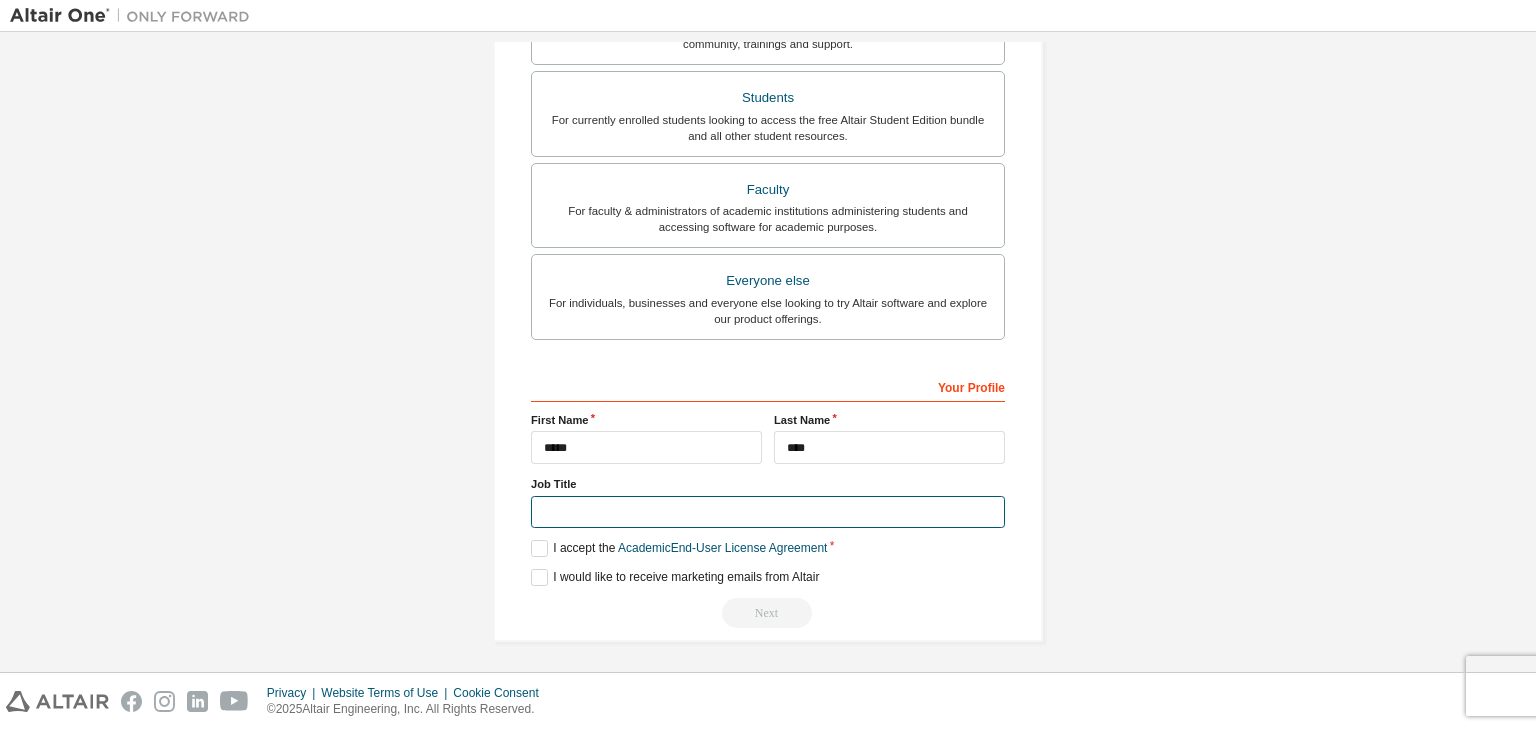 click at bounding box center [768, 512] 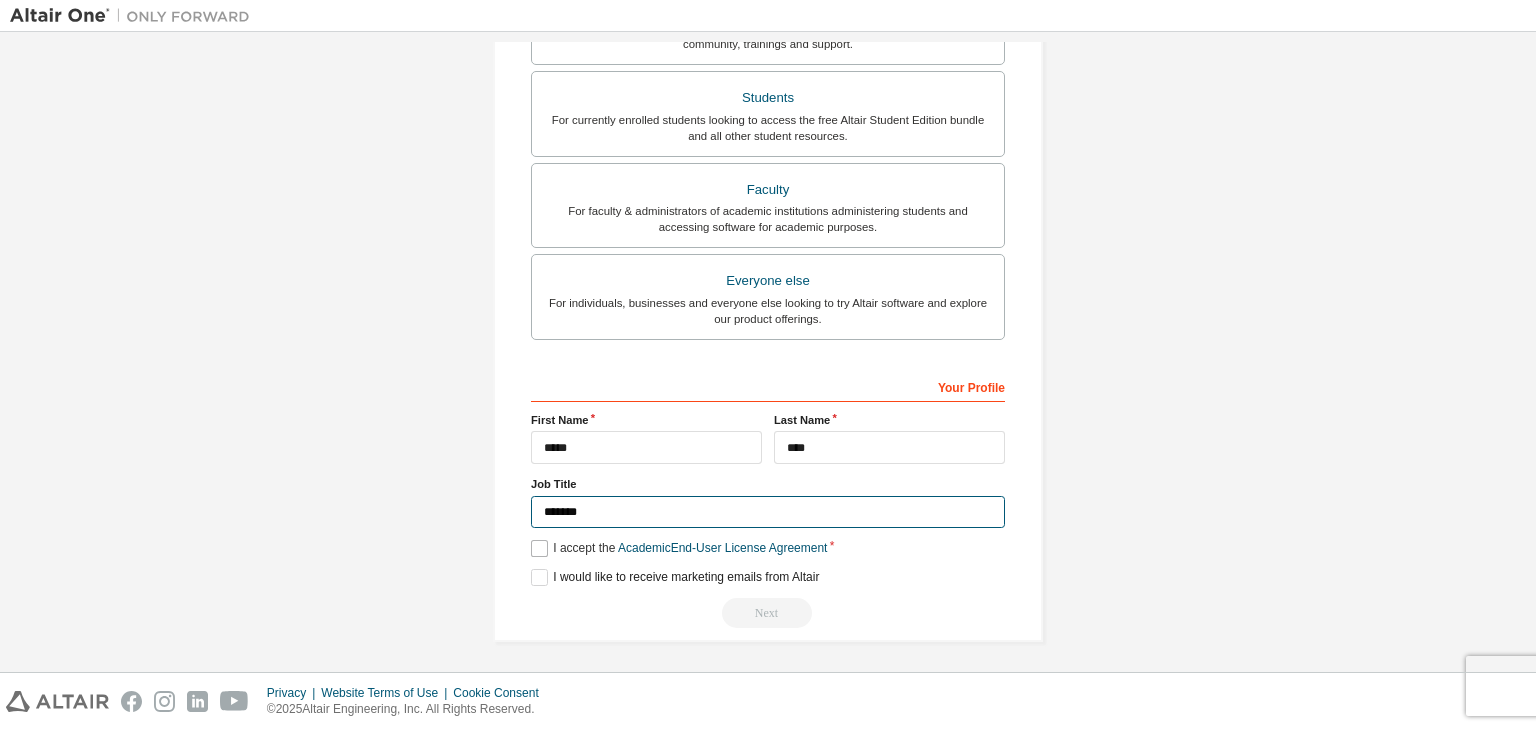 type on "*******" 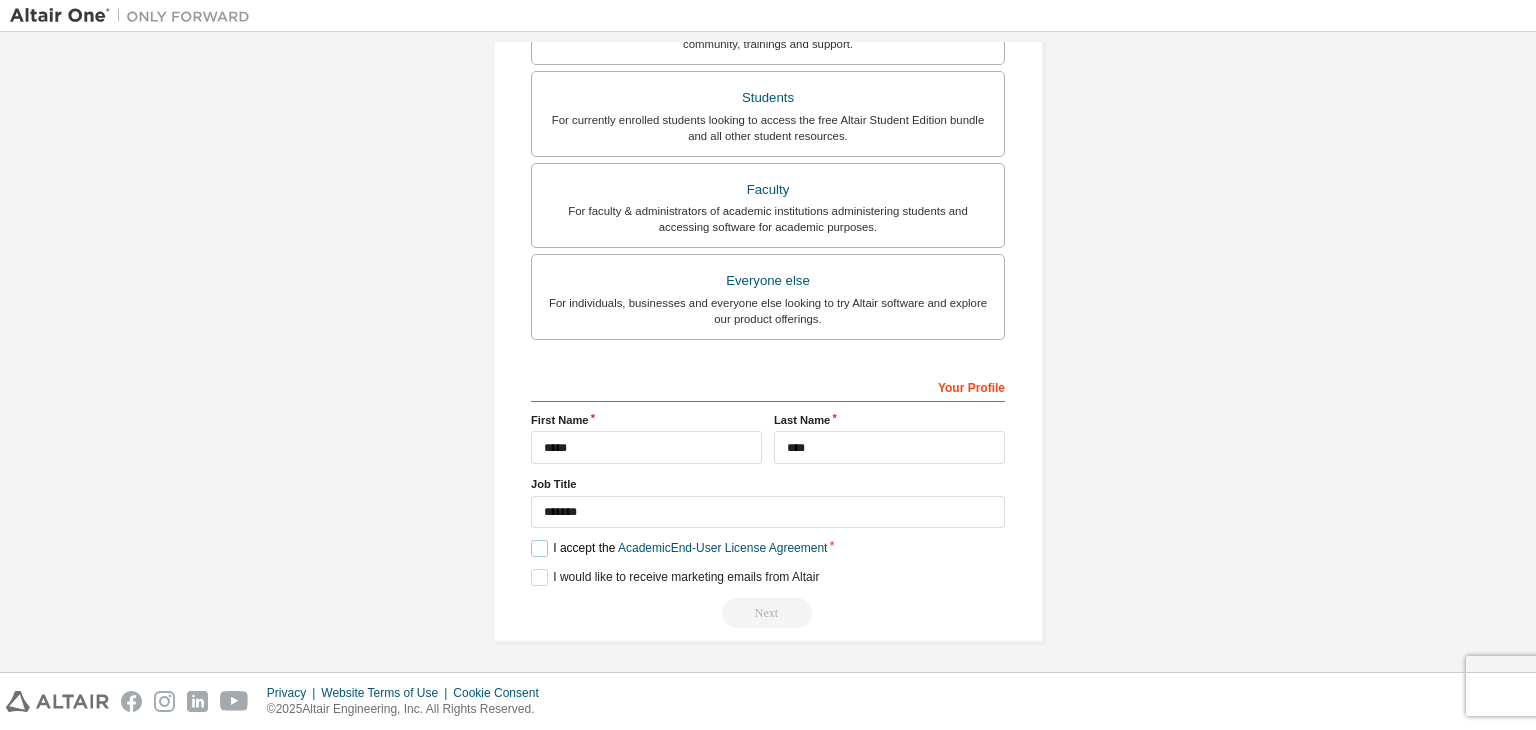 click on "I accept the   Academic   End-User License Agreement" at bounding box center [679, 548] 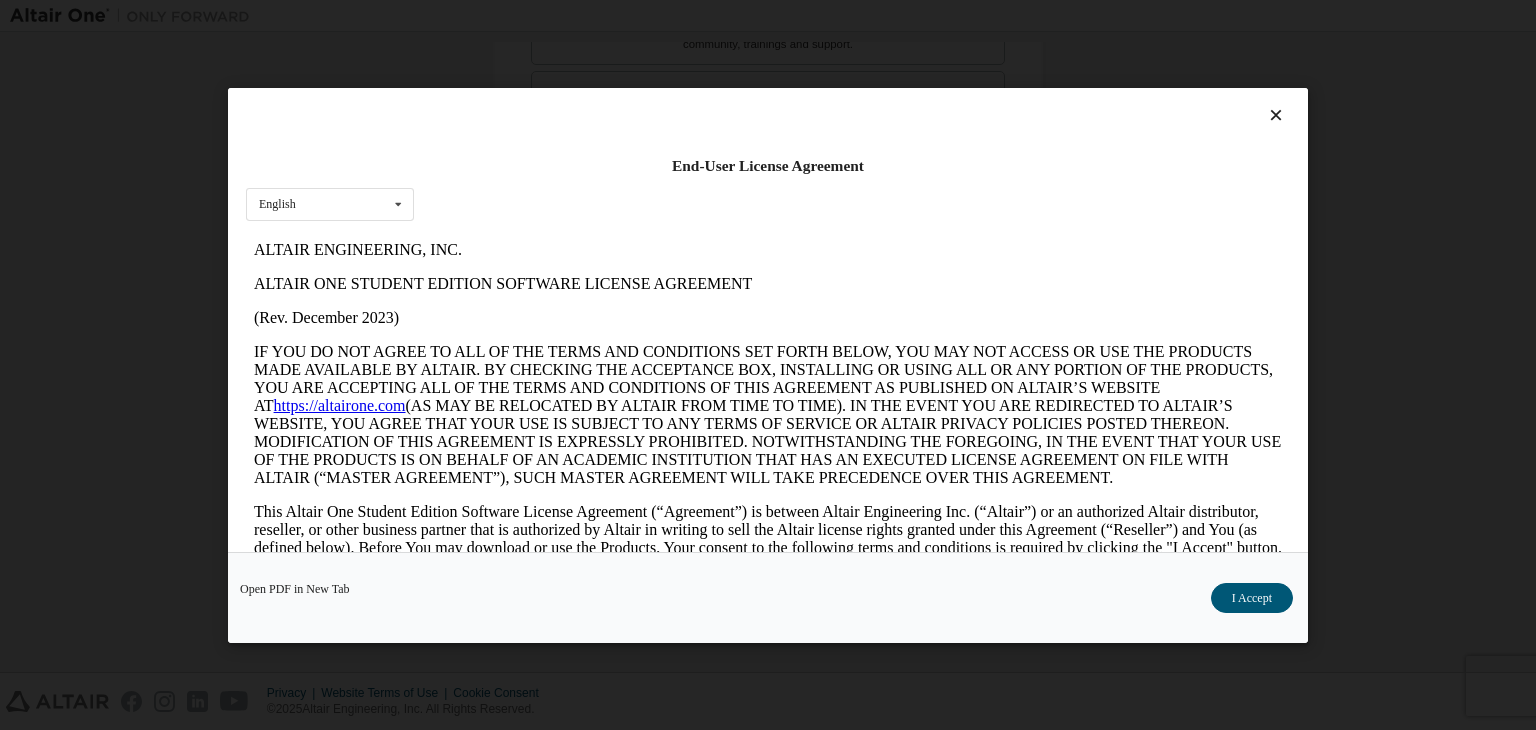 scroll, scrollTop: 0, scrollLeft: 0, axis: both 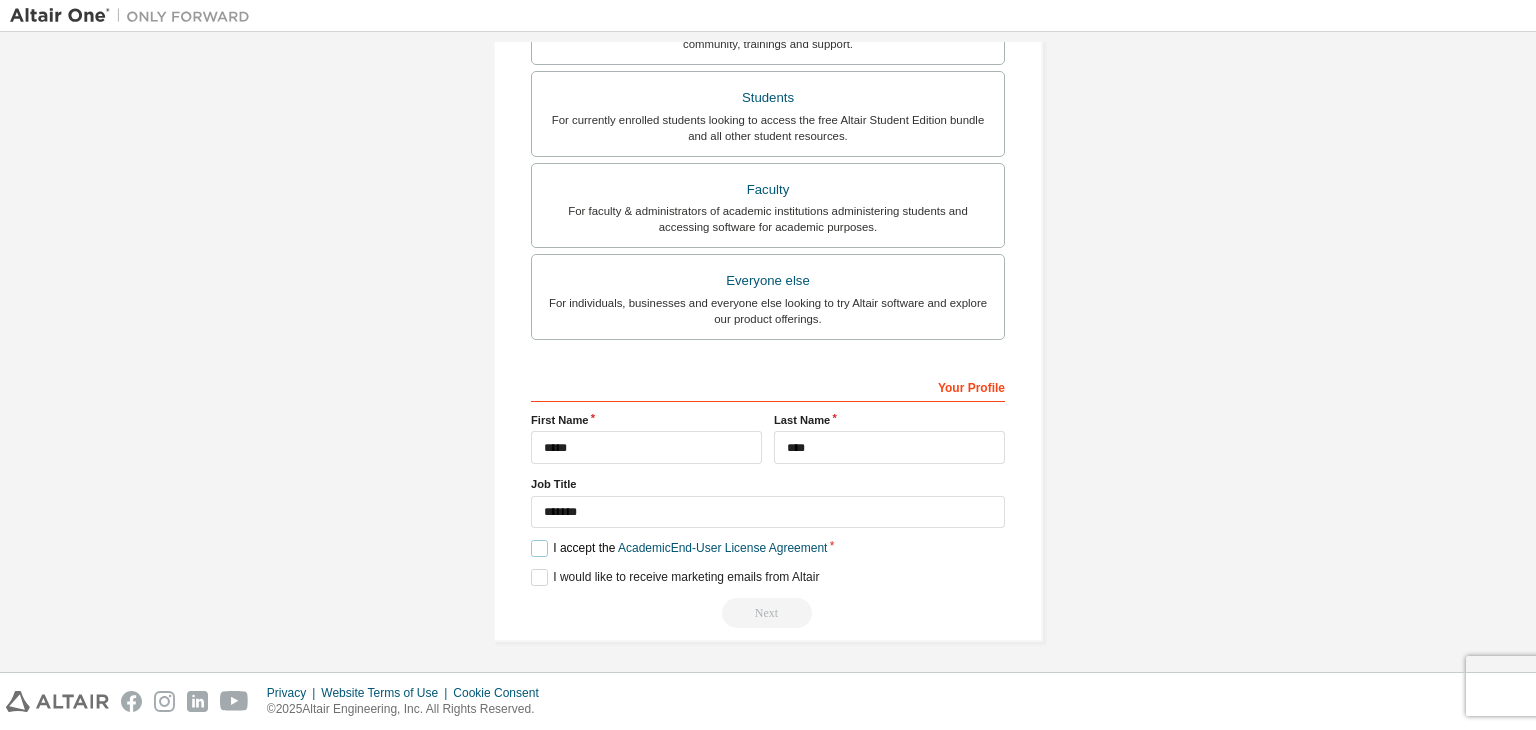 click on "I accept the   Academic   End-User License Agreement" at bounding box center [679, 548] 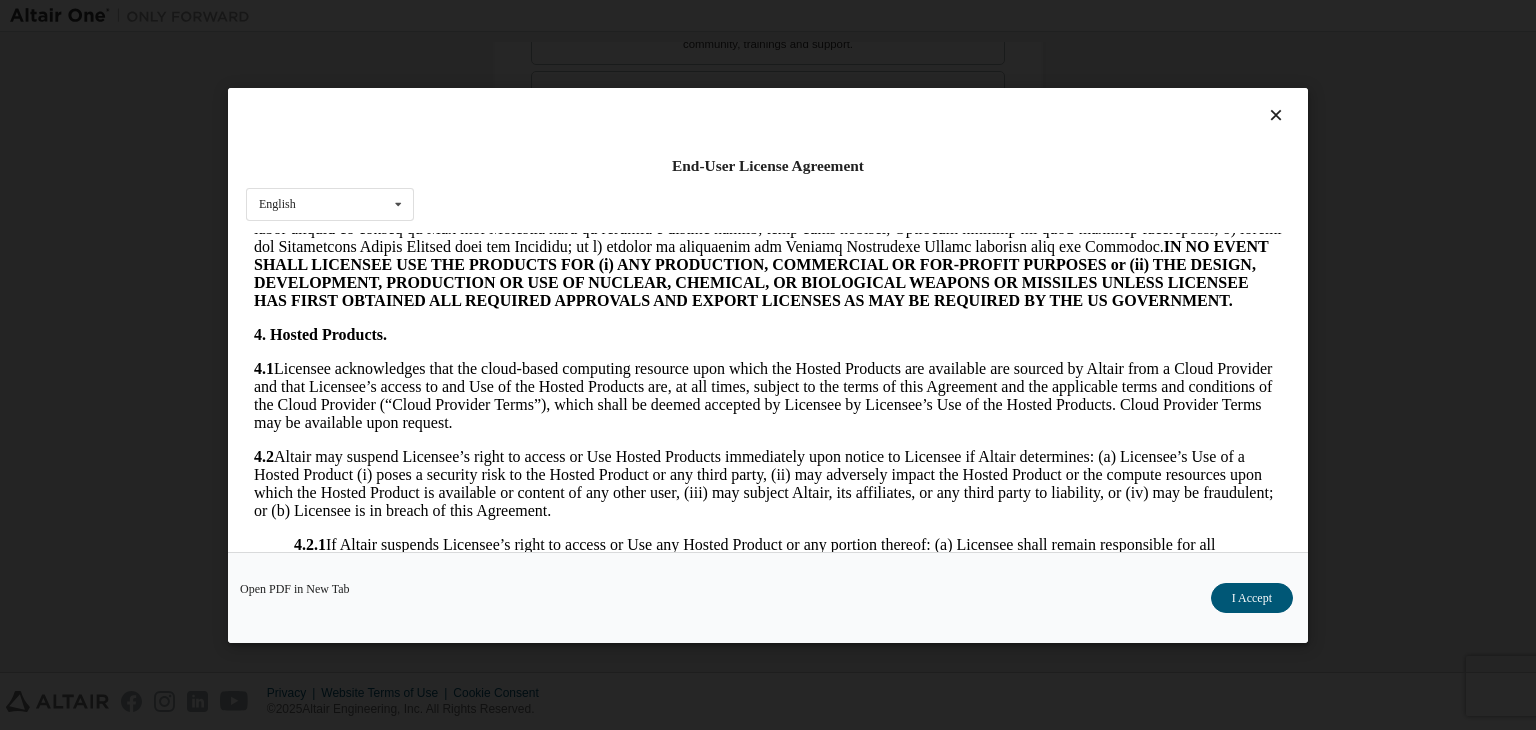scroll, scrollTop: 1600, scrollLeft: 0, axis: vertical 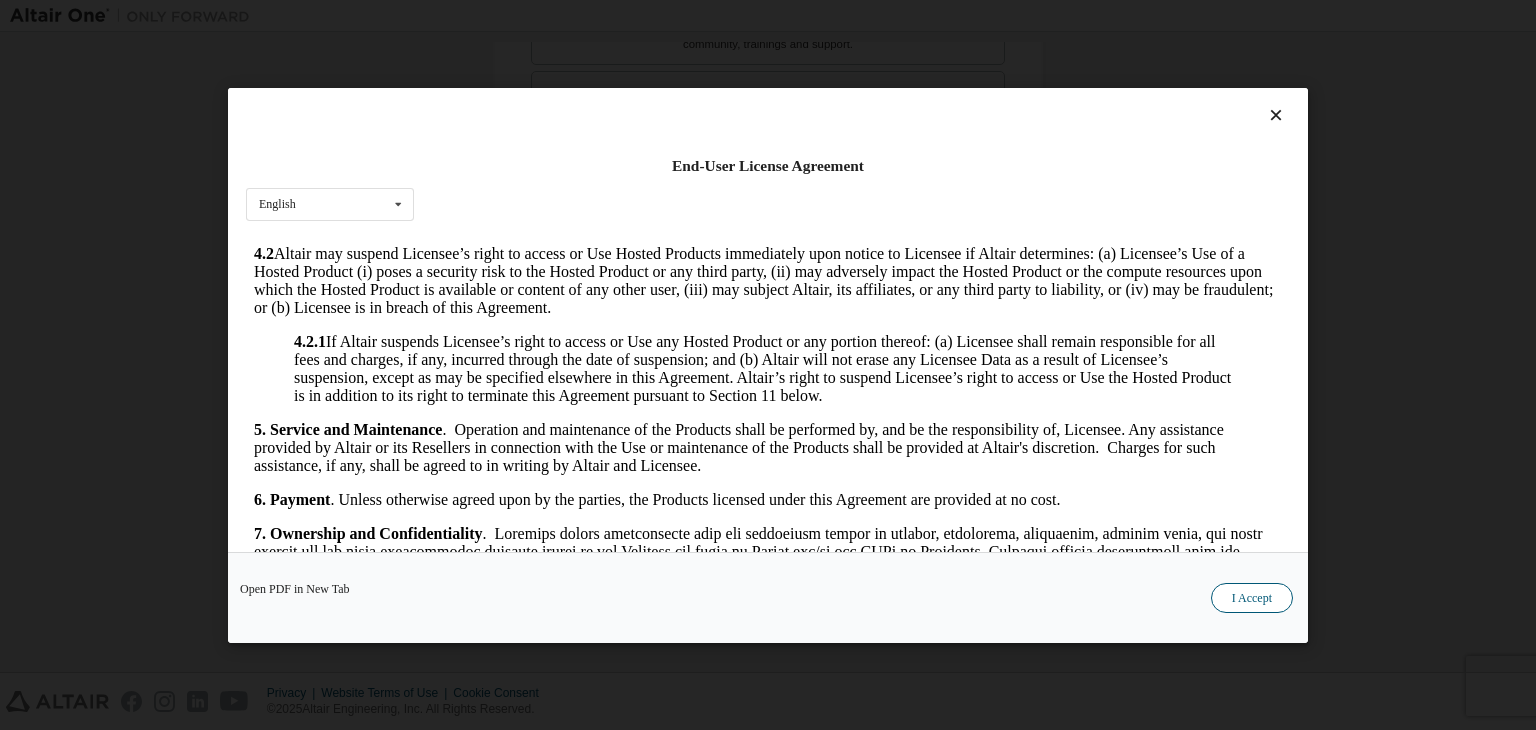 click on "I Accept" at bounding box center (1252, 598) 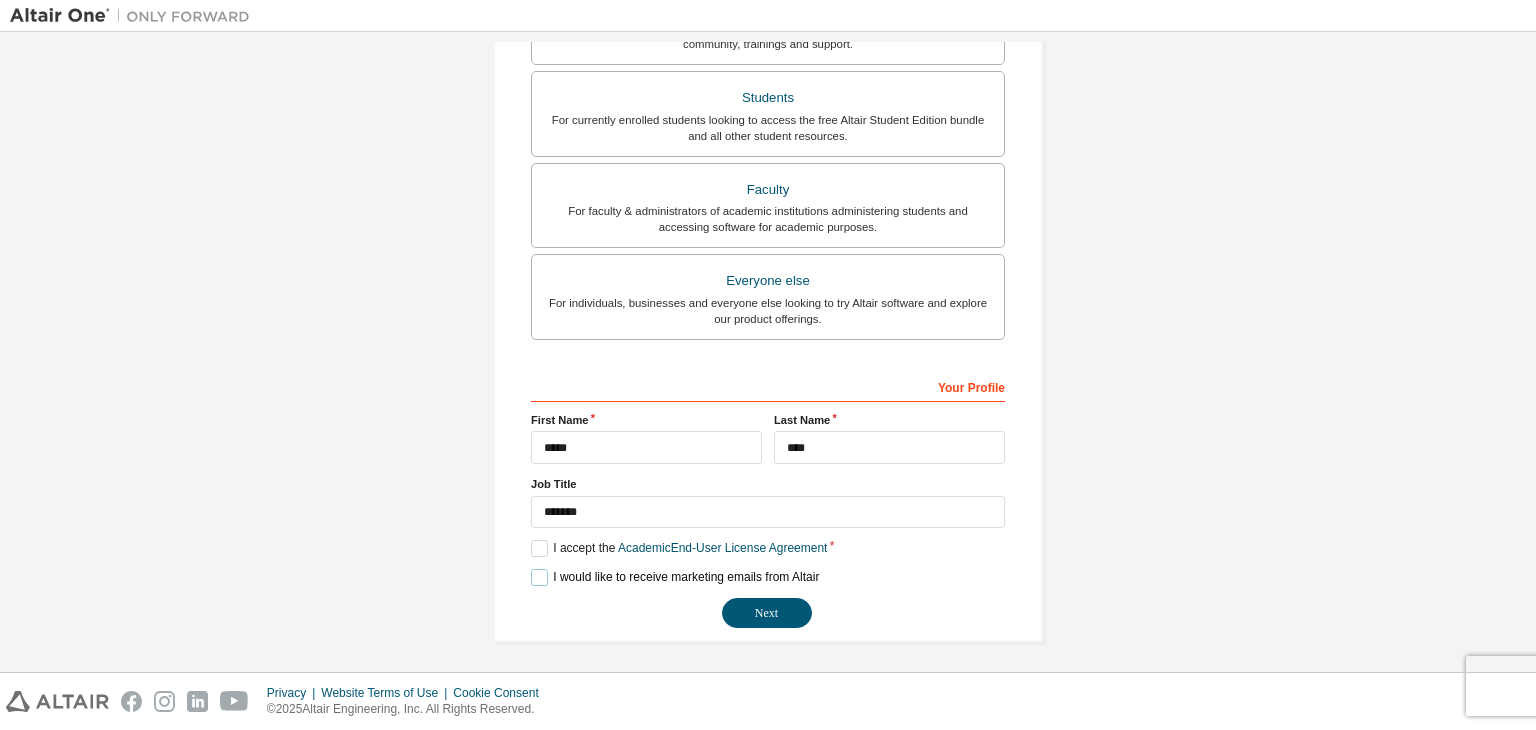 click on "I would like to receive marketing emails from Altair" at bounding box center (675, 577) 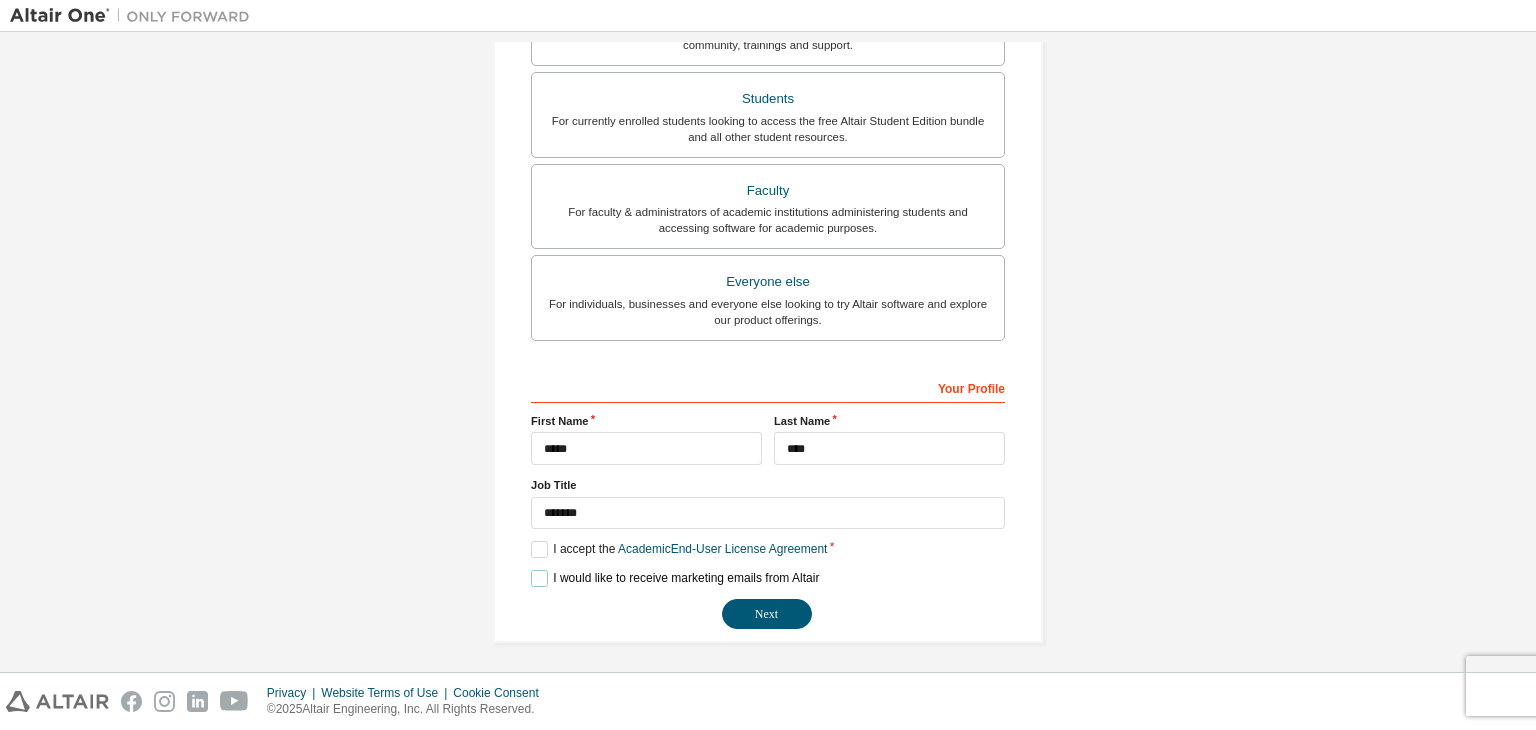 scroll, scrollTop: 435, scrollLeft: 0, axis: vertical 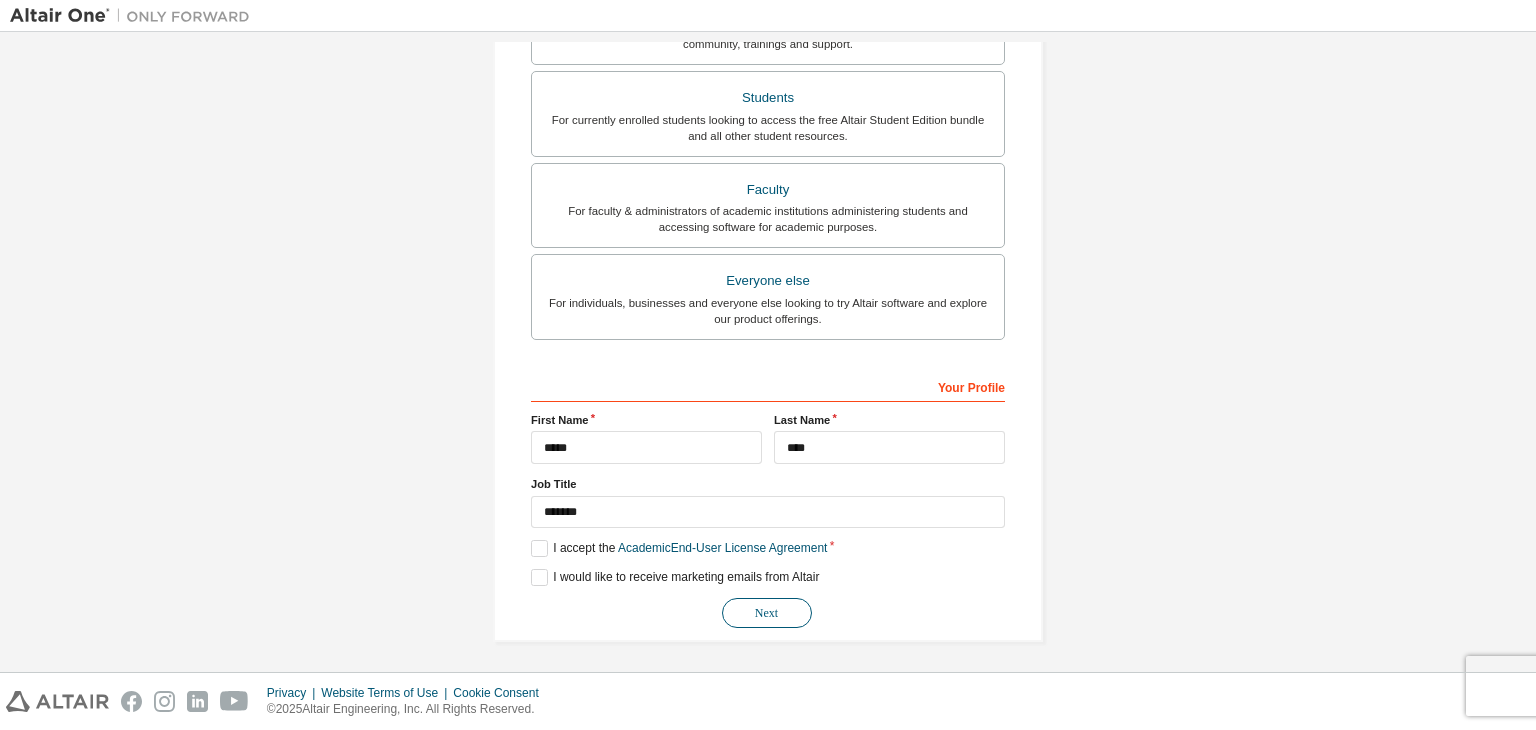 click on "Next" at bounding box center [767, 613] 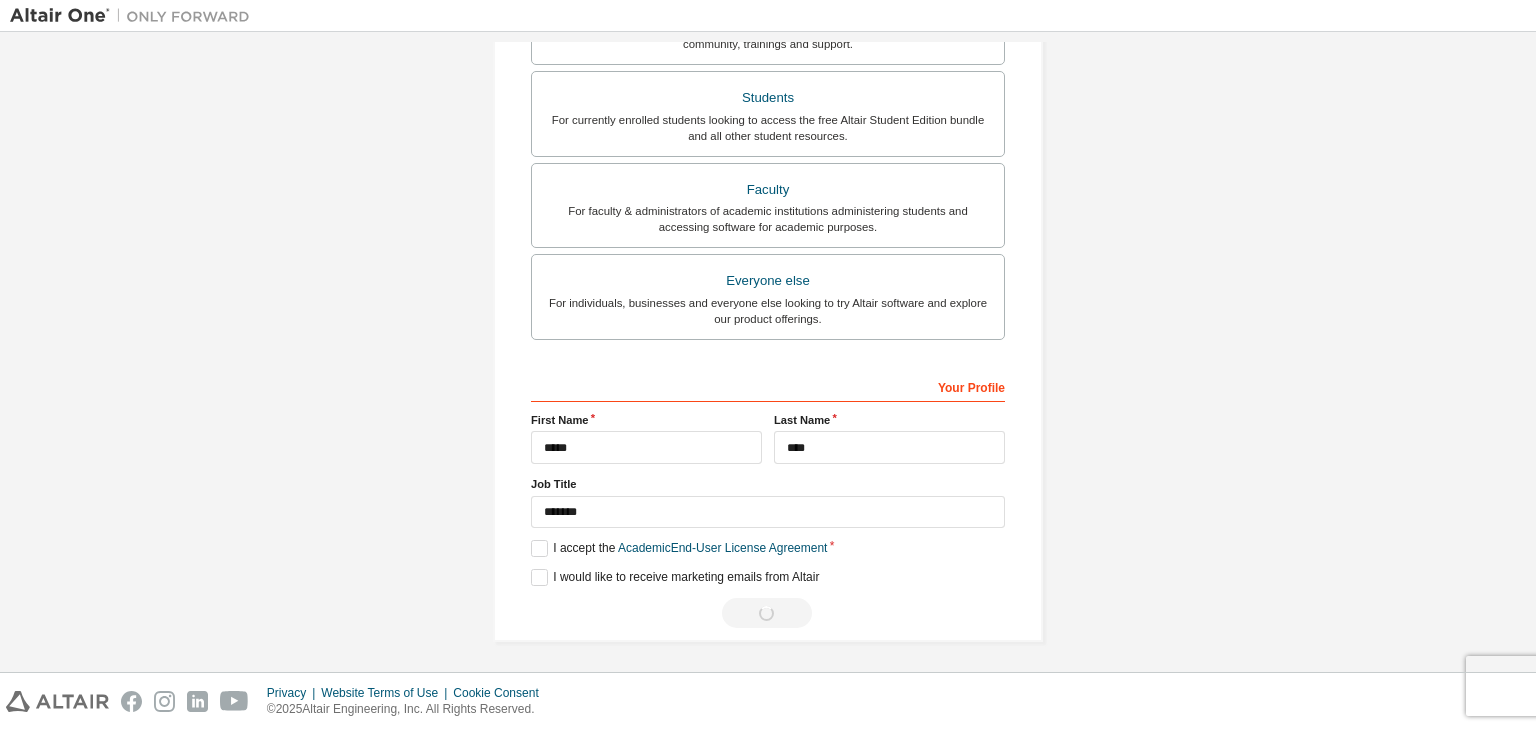 scroll, scrollTop: 0, scrollLeft: 0, axis: both 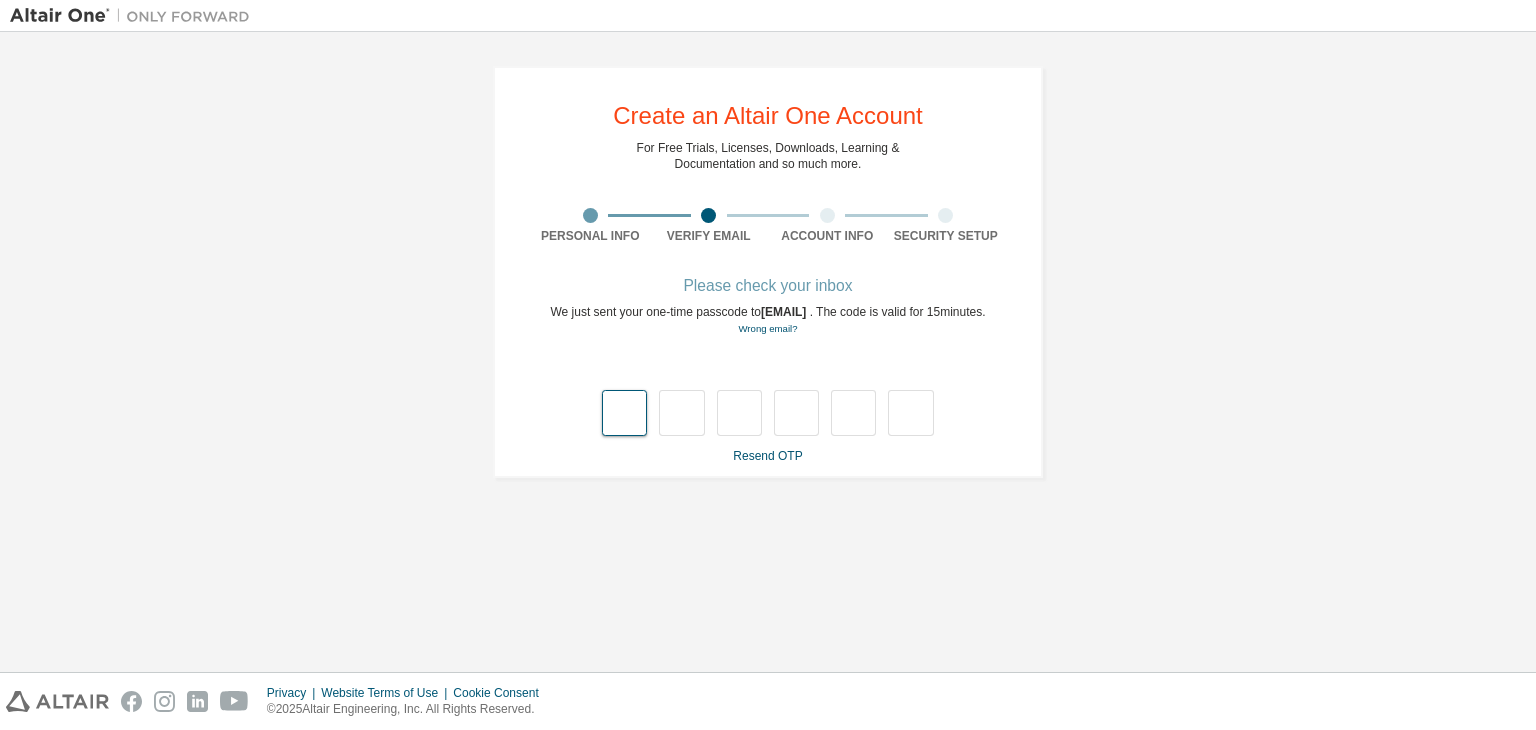 type on "*" 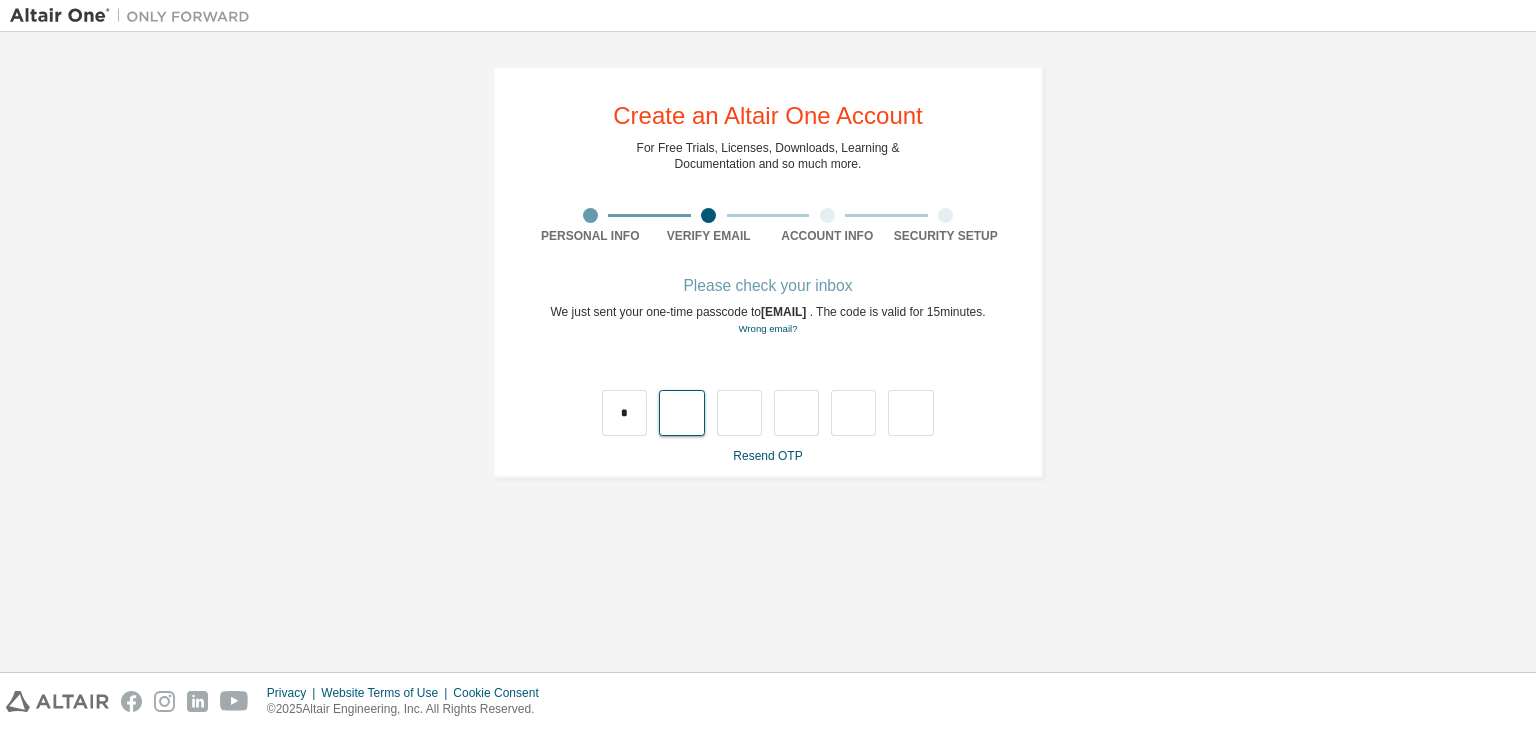 type on "*" 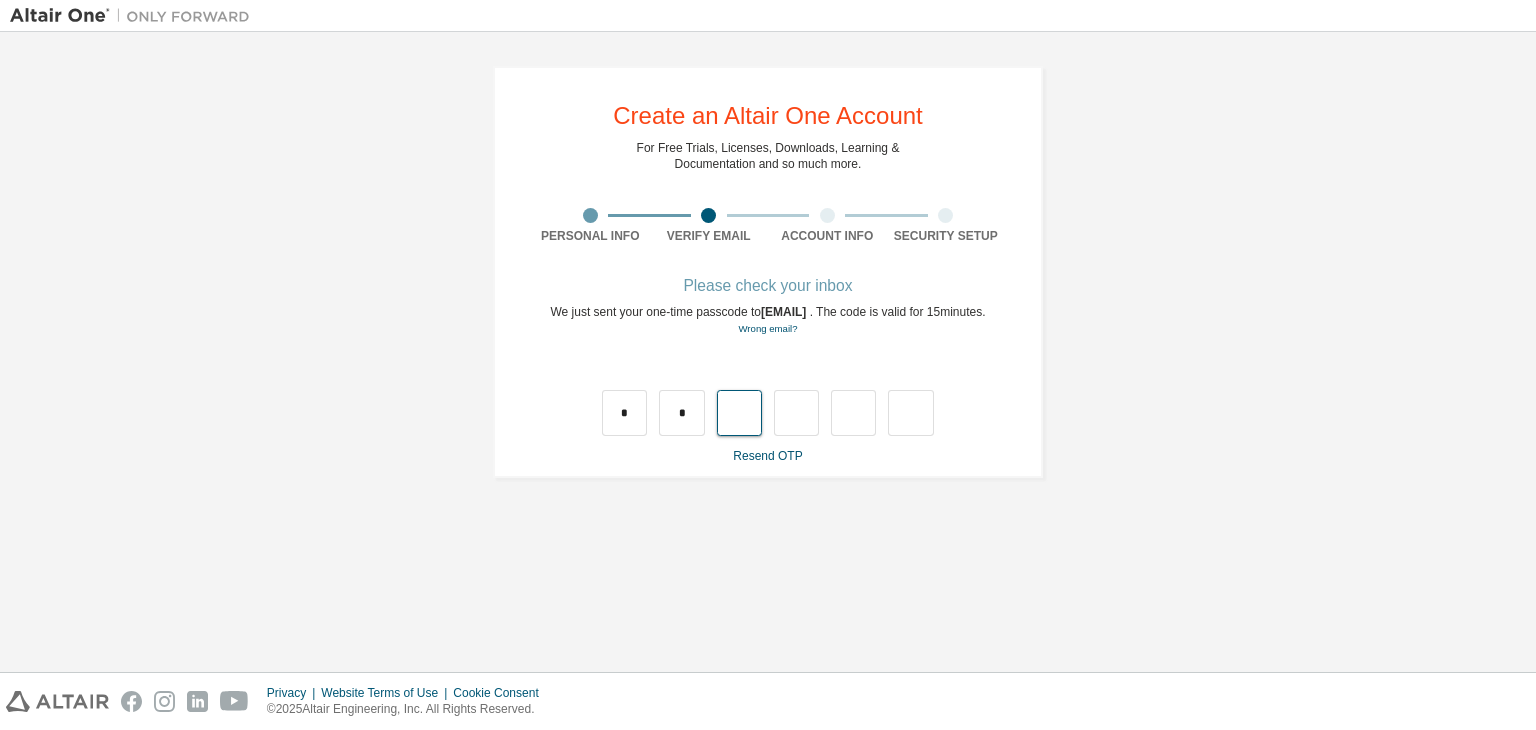 type on "*" 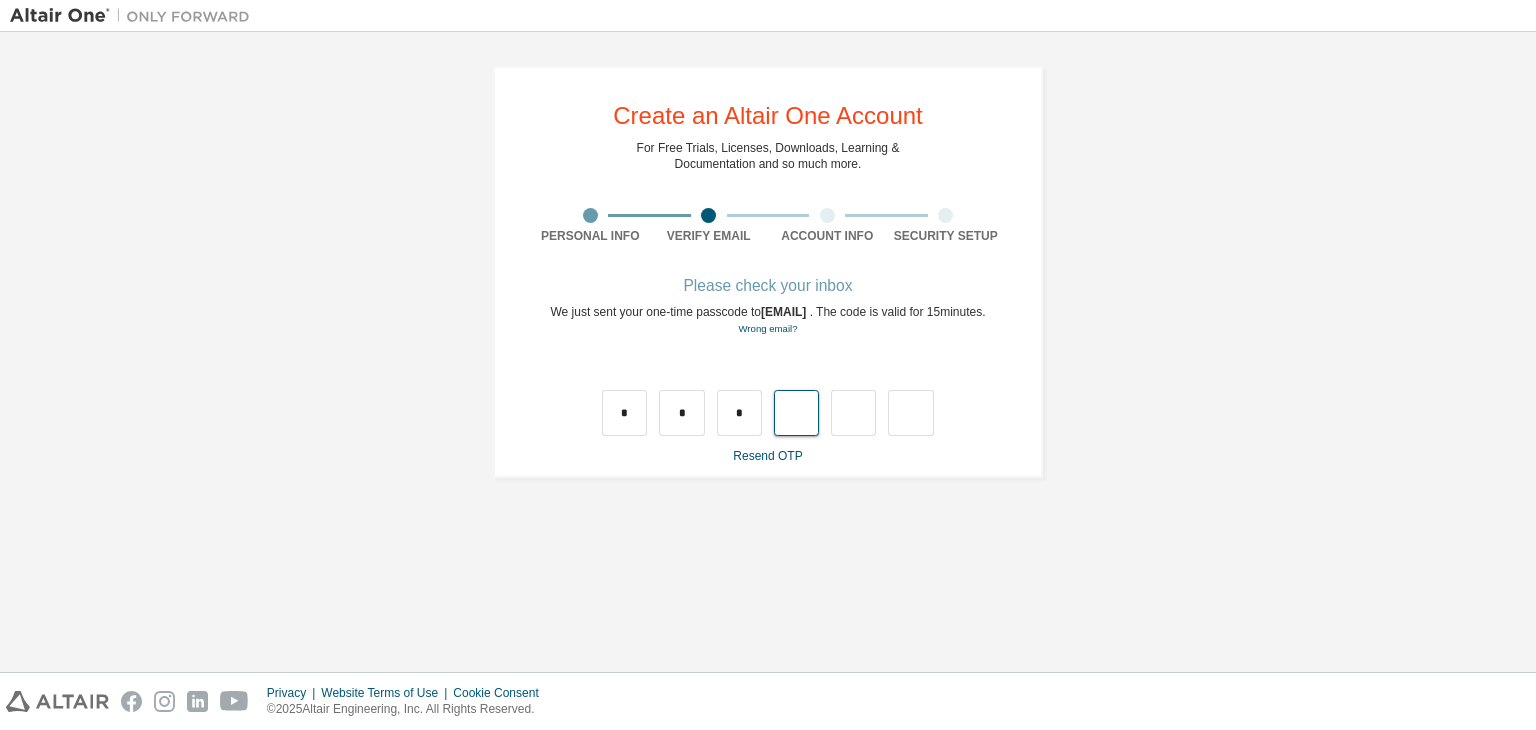 type on "*" 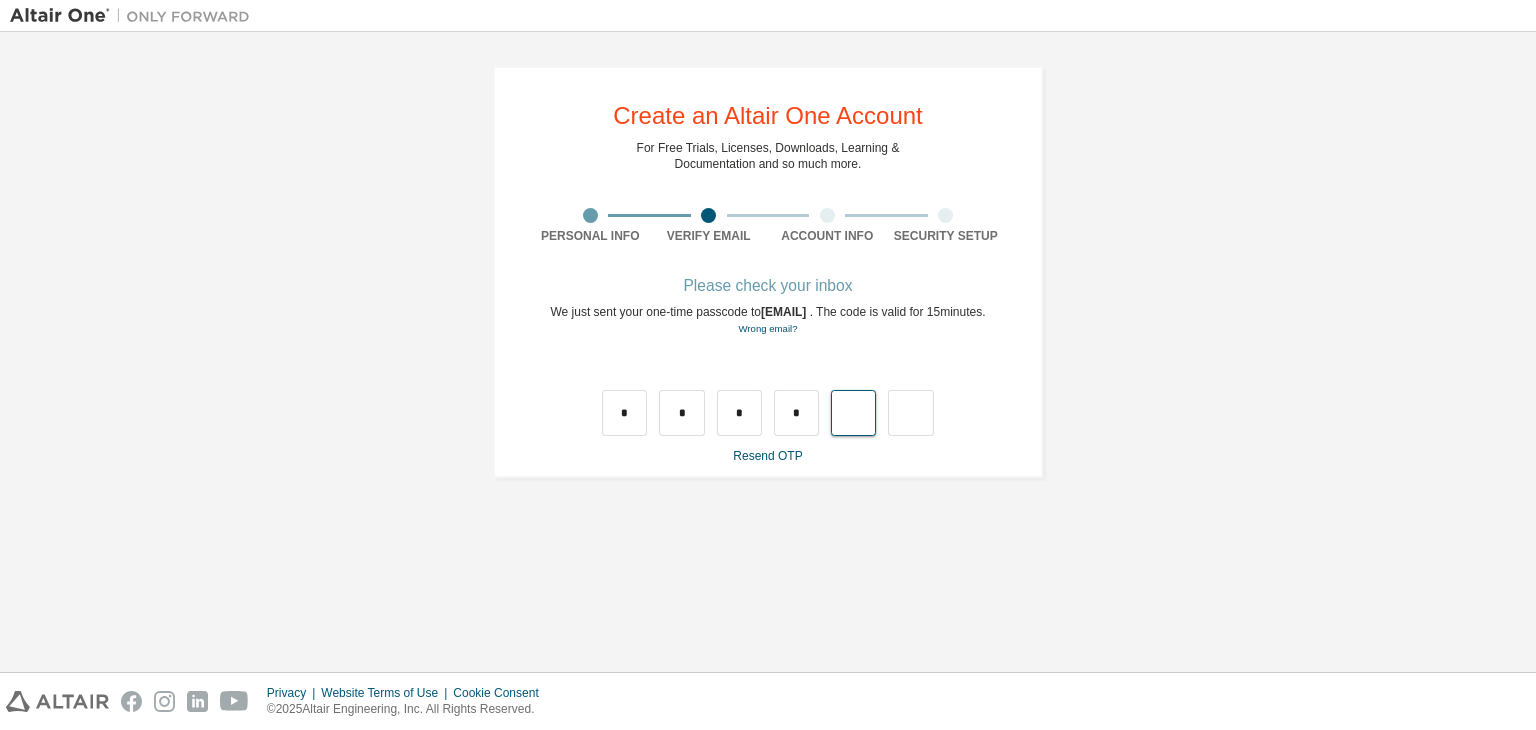 type on "*" 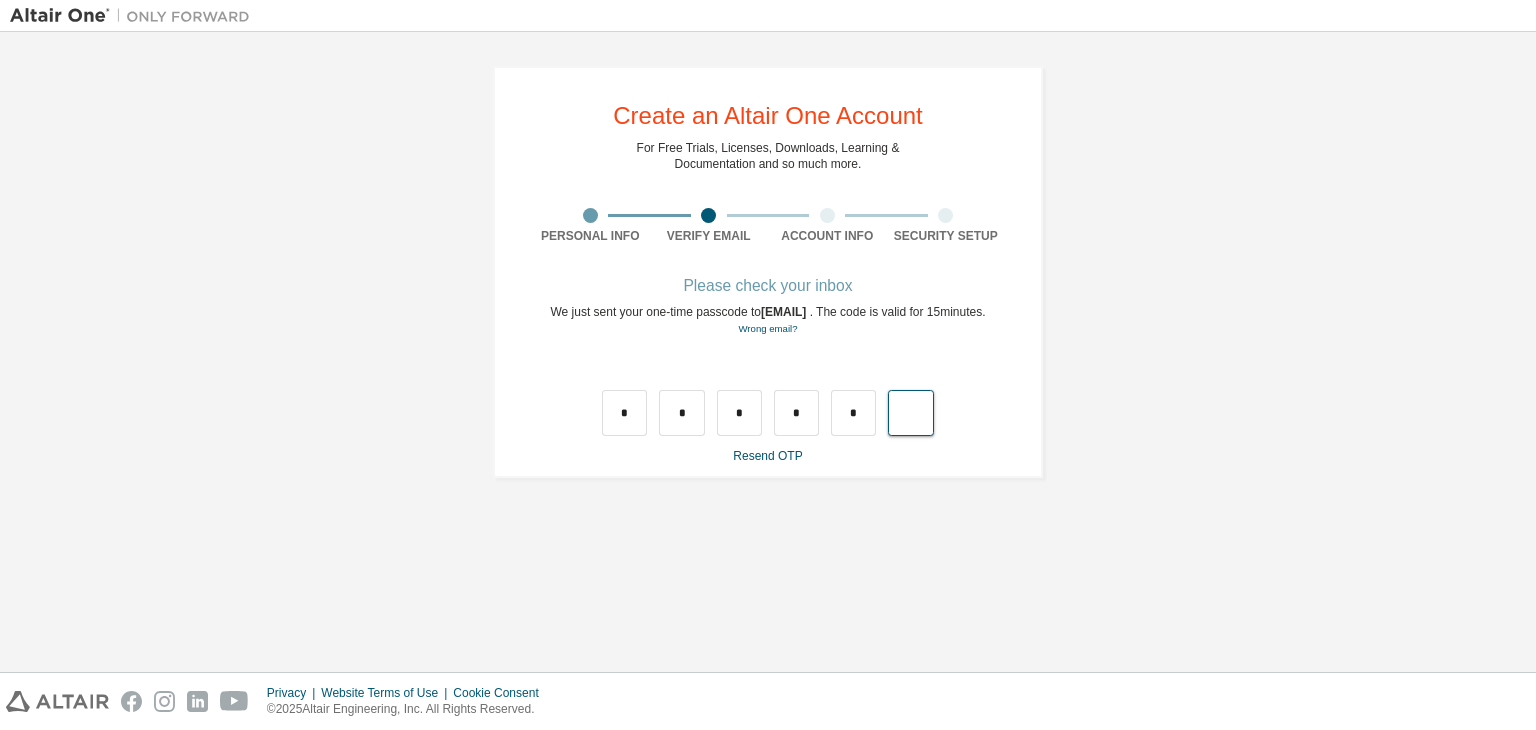 type on "*" 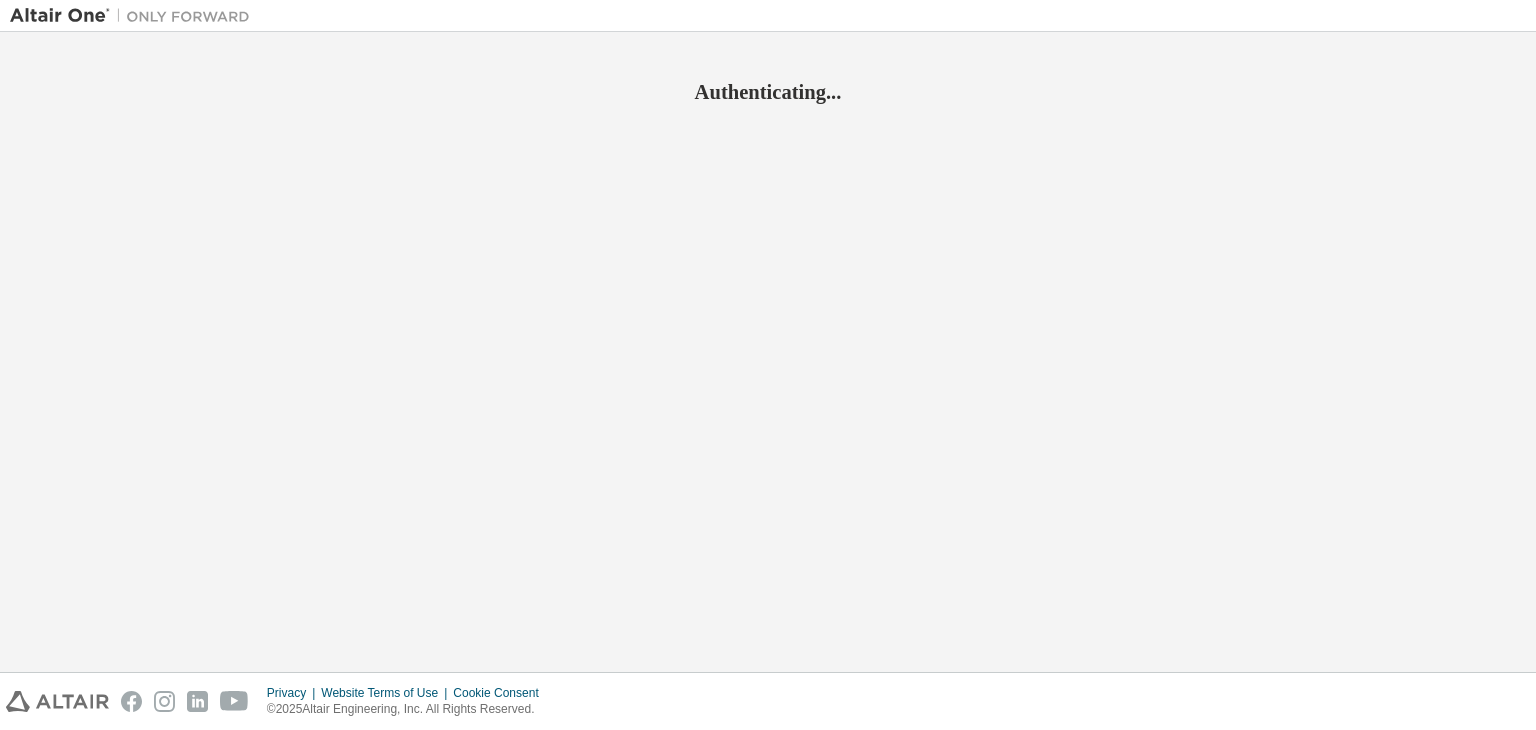 scroll, scrollTop: 0, scrollLeft: 0, axis: both 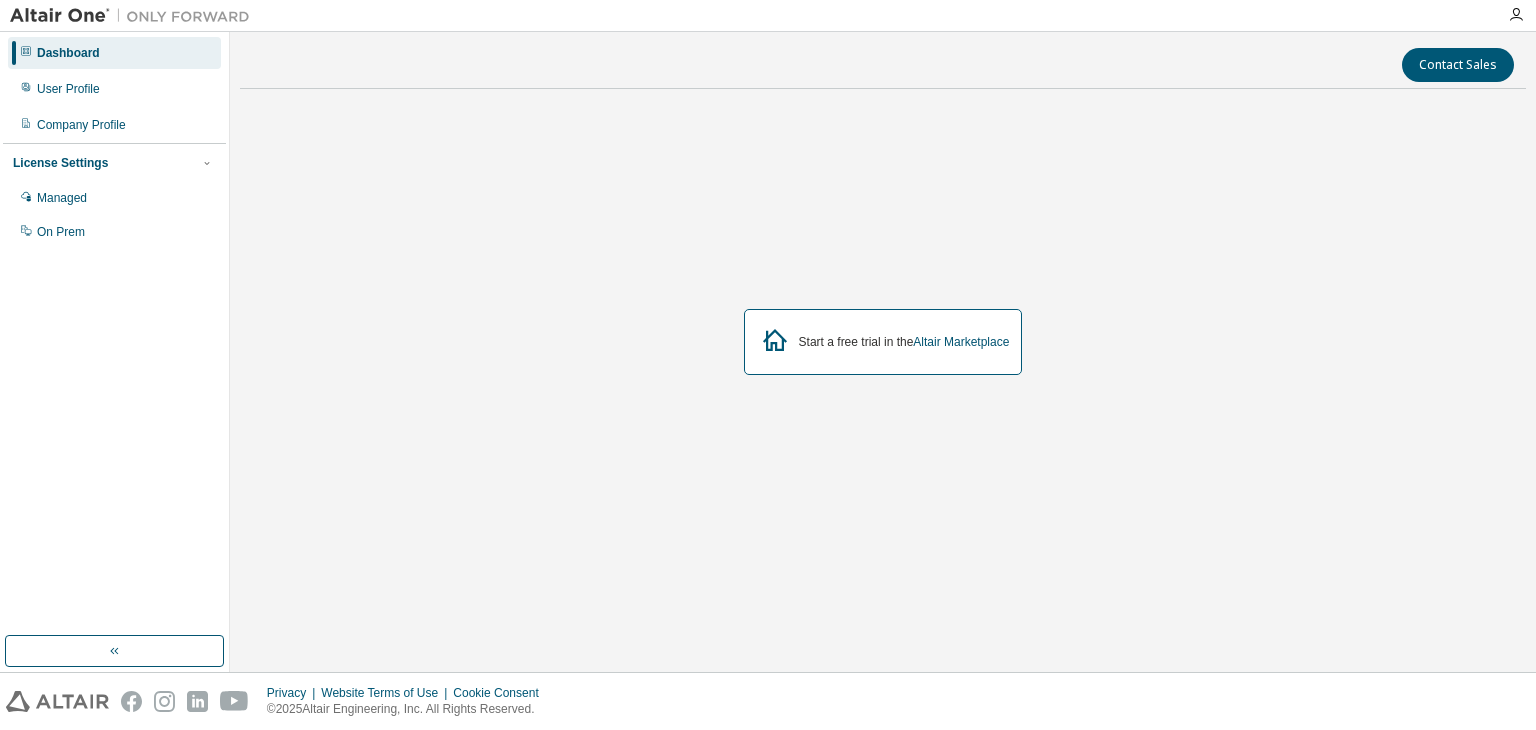 click on "Start a free trial in the  Altair Marketplace" at bounding box center [883, 342] 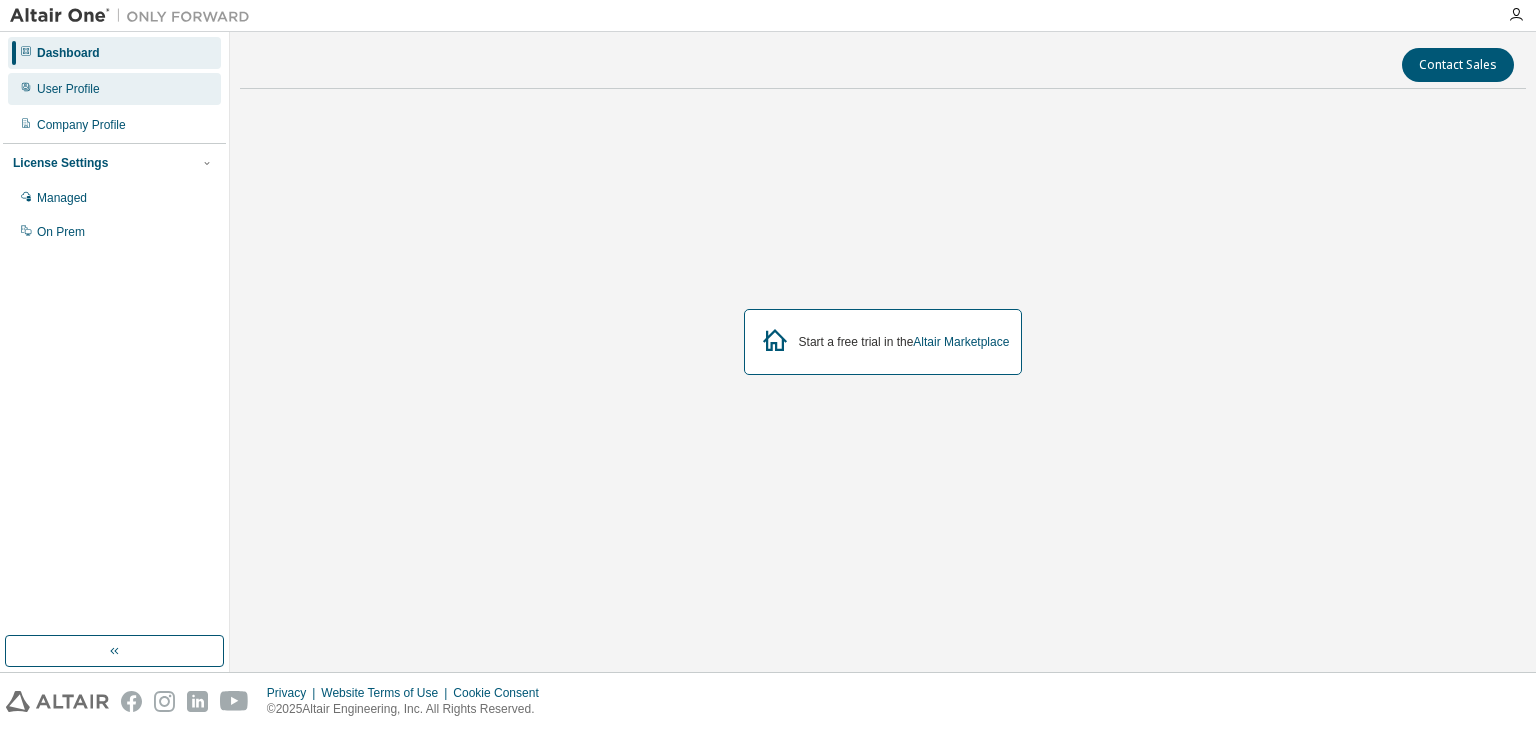 click on "User Profile" at bounding box center [114, 89] 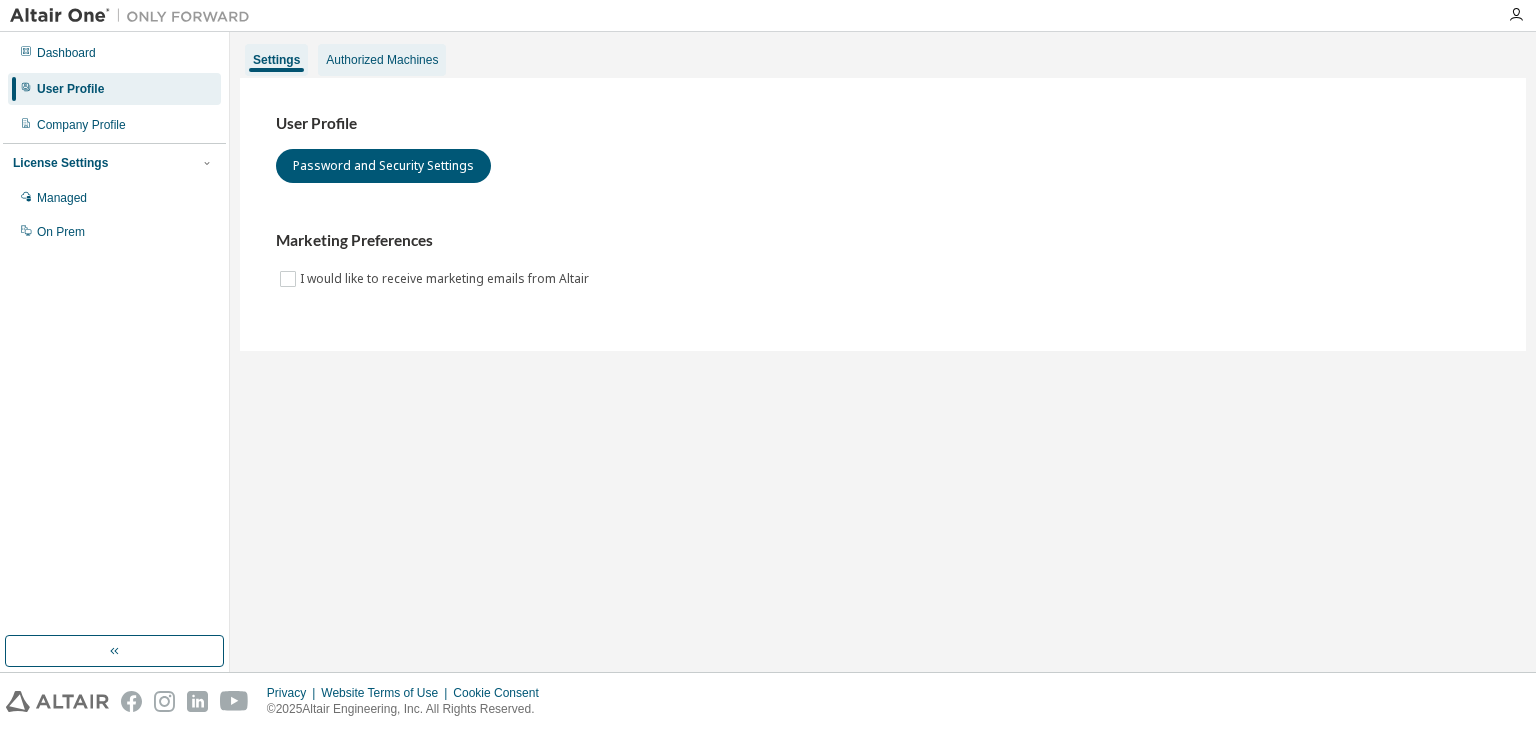 click on "Authorized Machines" at bounding box center [382, 60] 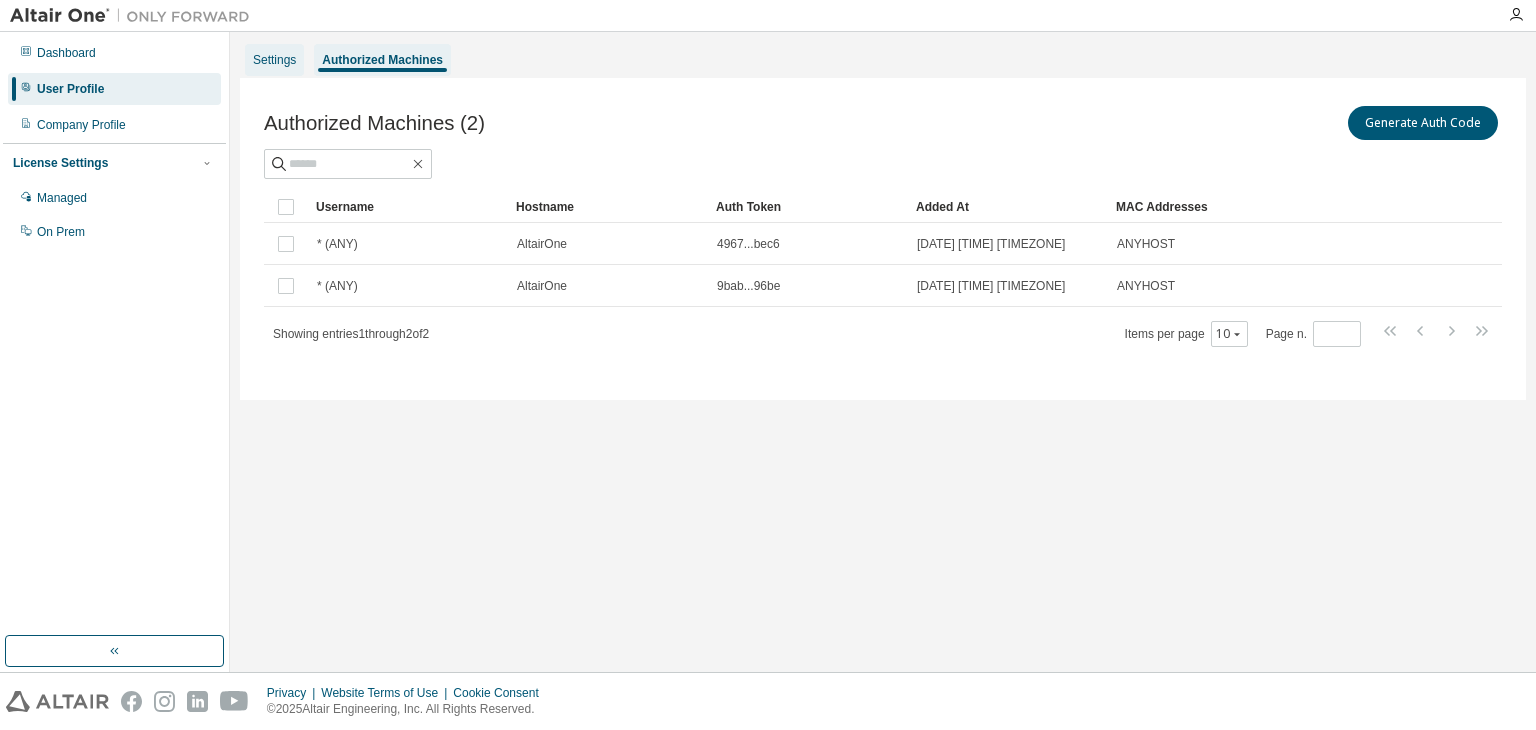 click on "Settings" at bounding box center [274, 60] 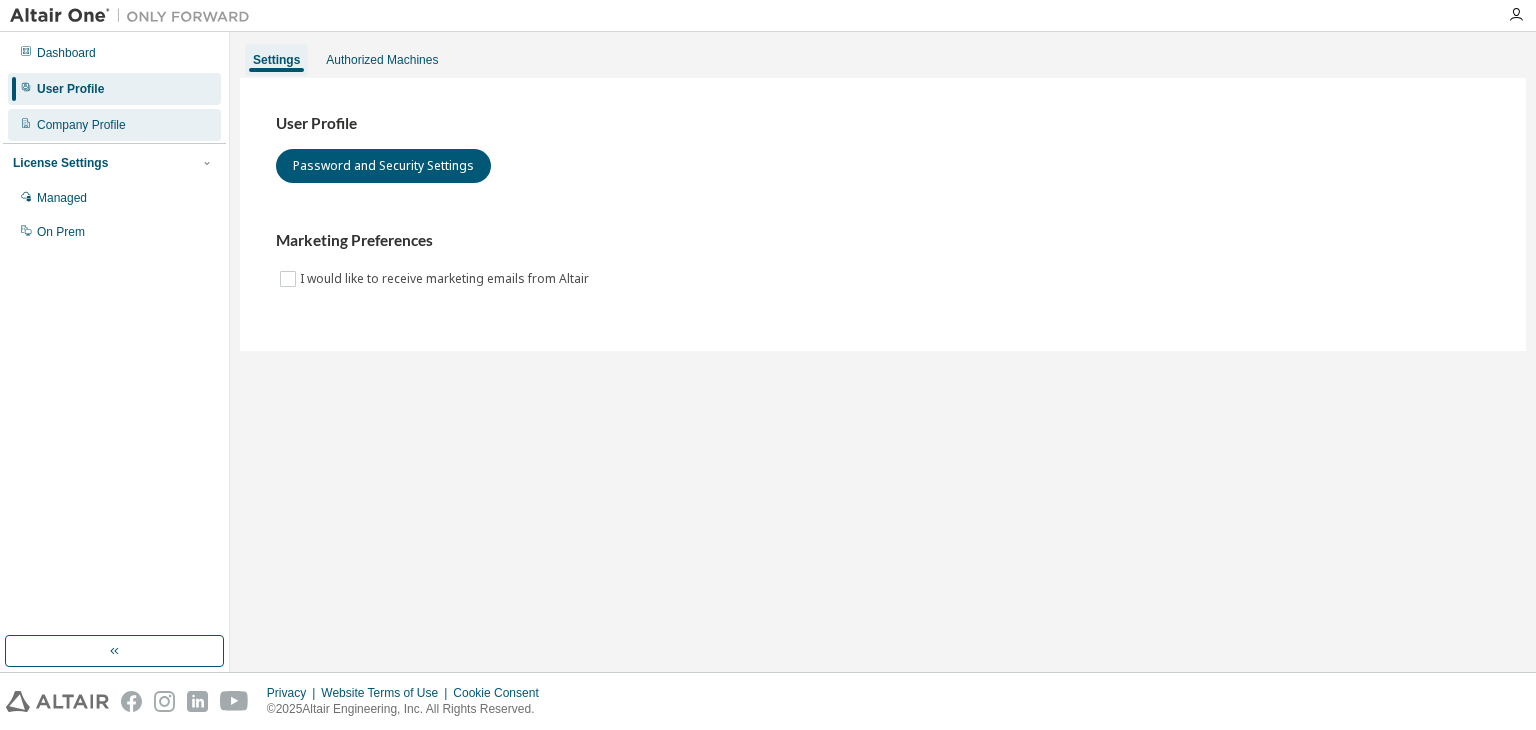 click on "Company Profile" at bounding box center (114, 125) 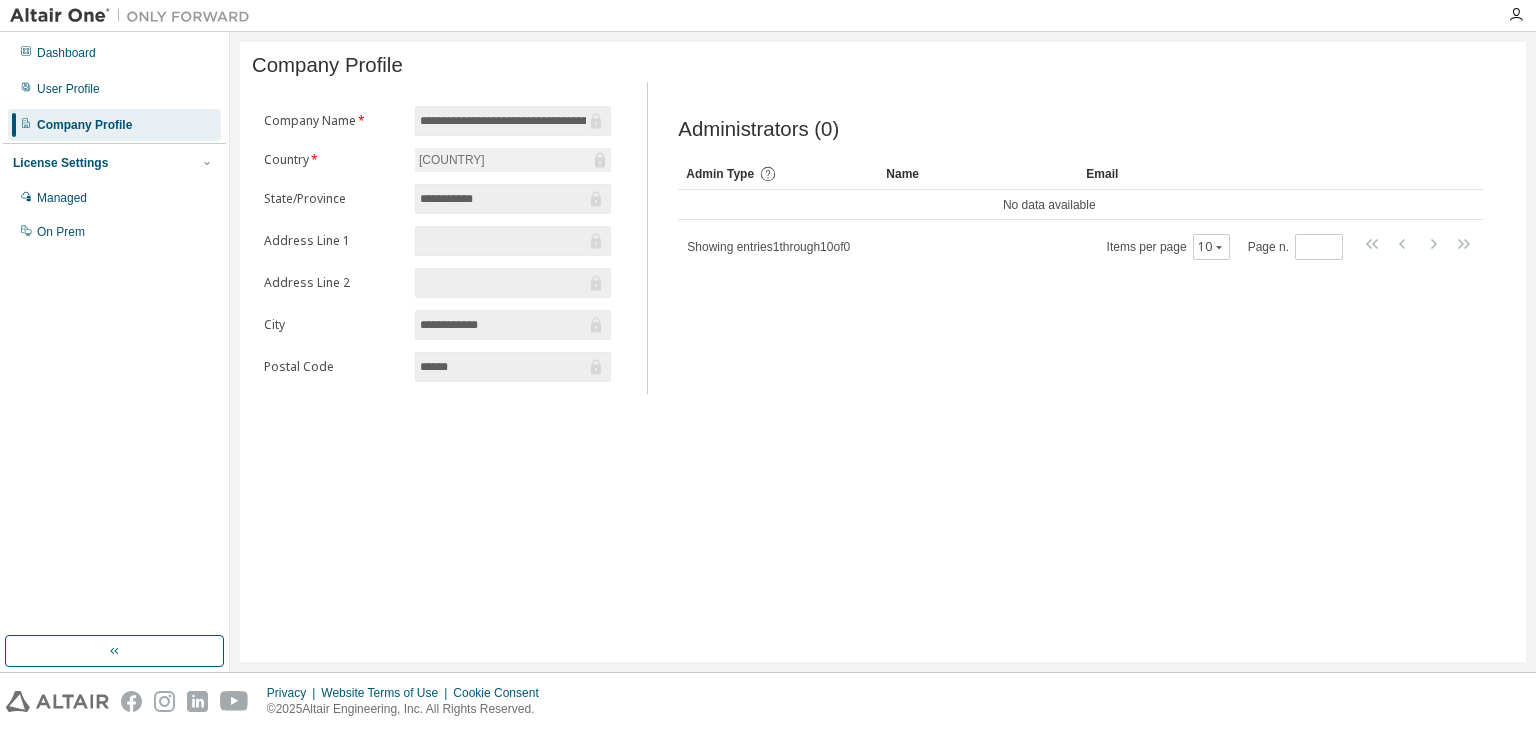 click on "Showing entries  1  through  10  of  0 Items per page 10 Page n. *" at bounding box center [1081, 246] 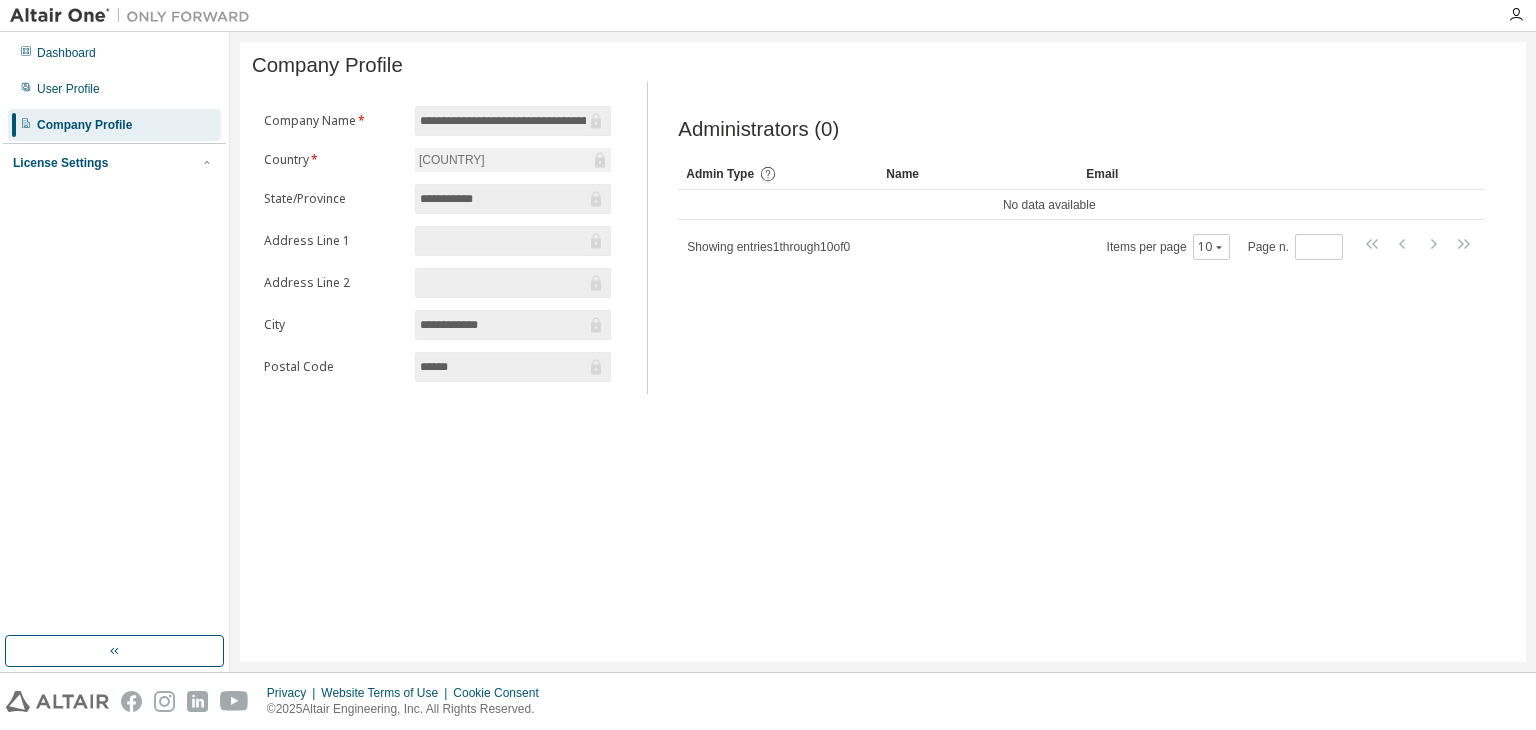 click on "License Settings" at bounding box center (114, 163) 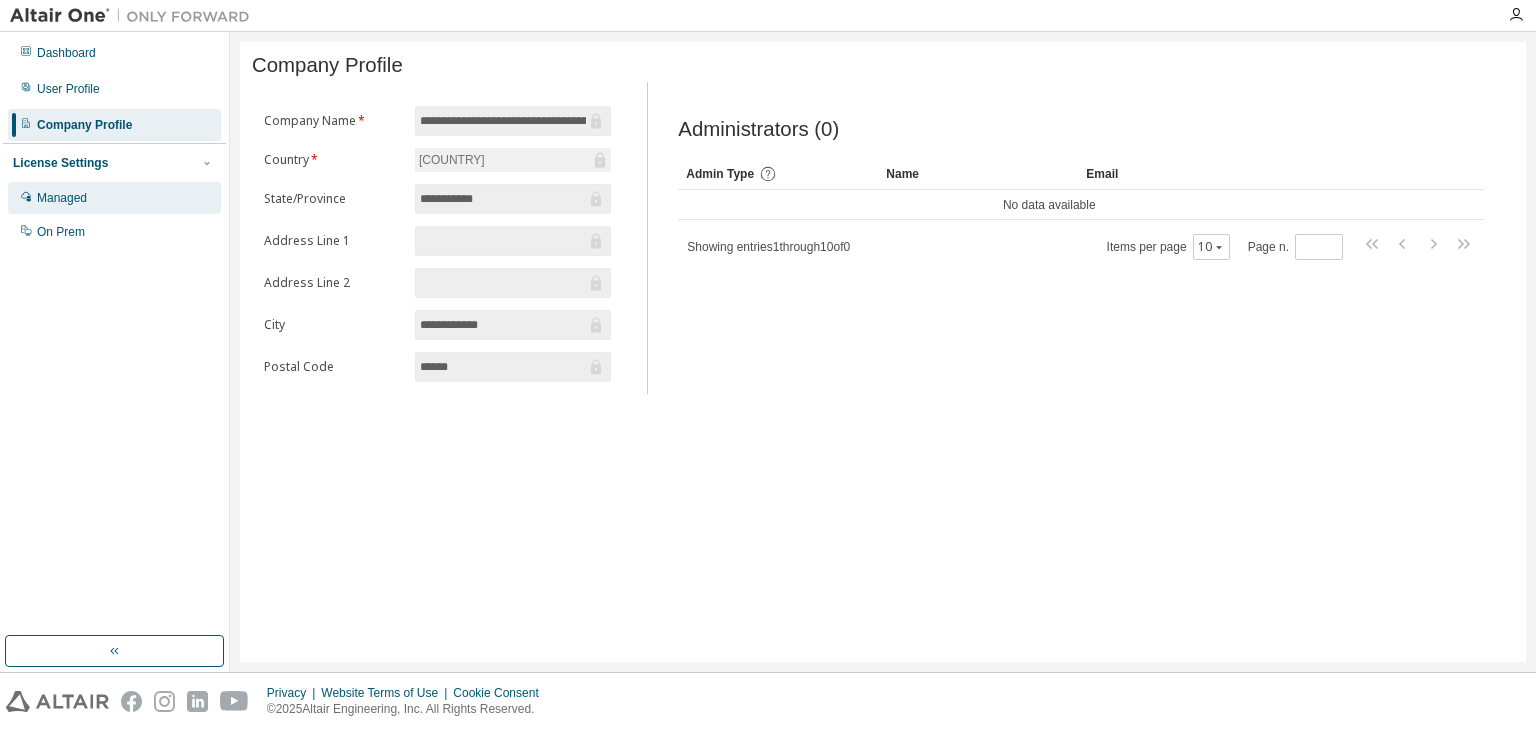 click on "Managed" at bounding box center (114, 198) 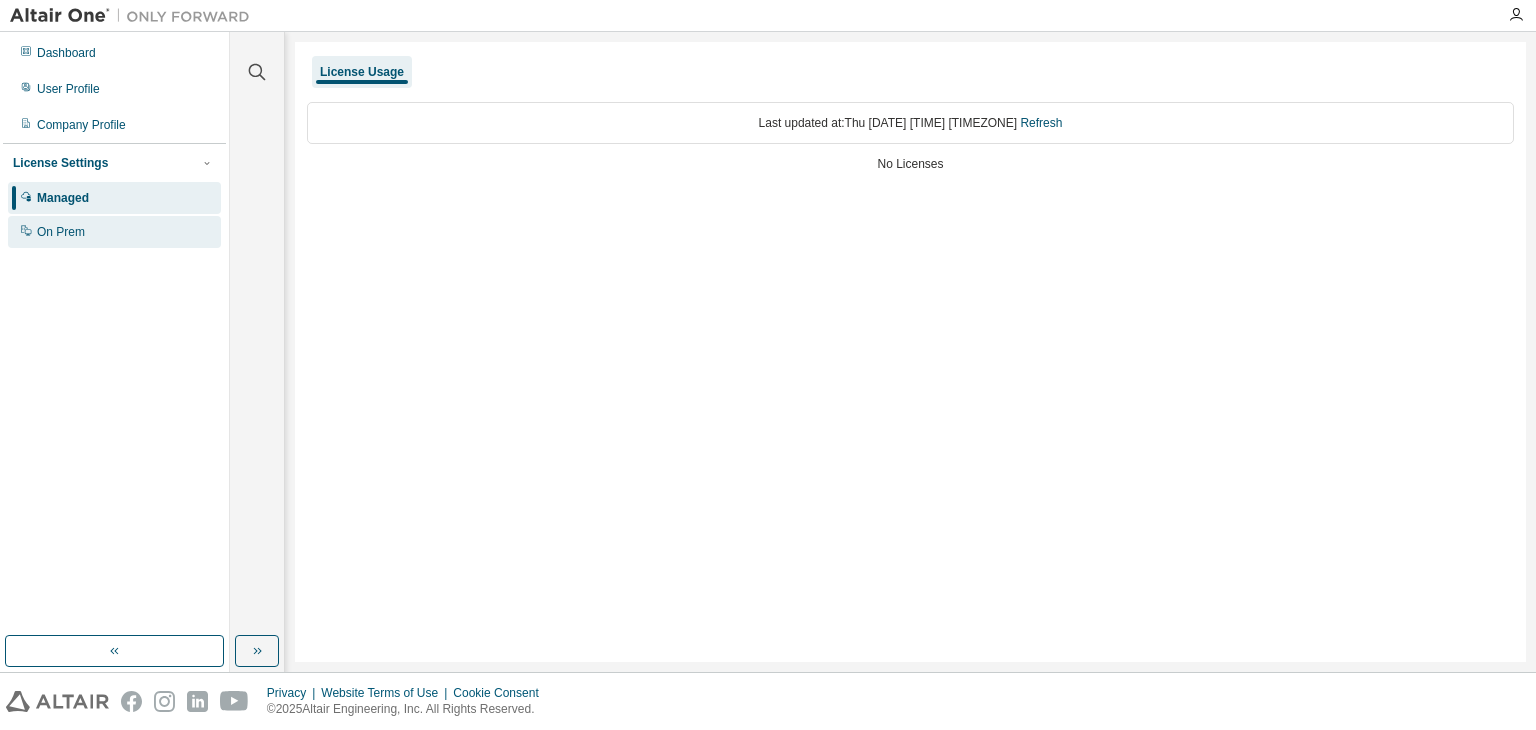 click on "On Prem" at bounding box center (114, 232) 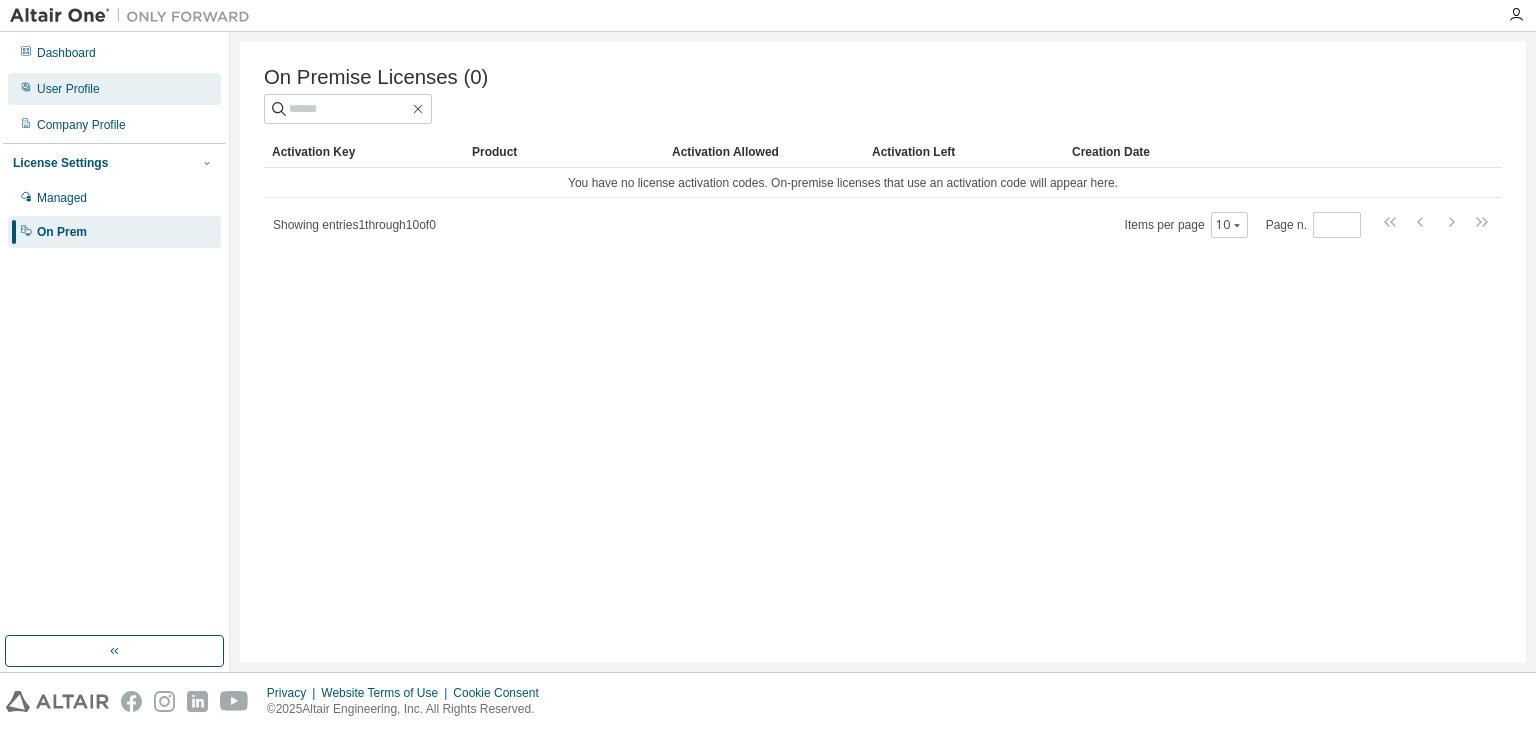 click on "User Profile" at bounding box center (114, 89) 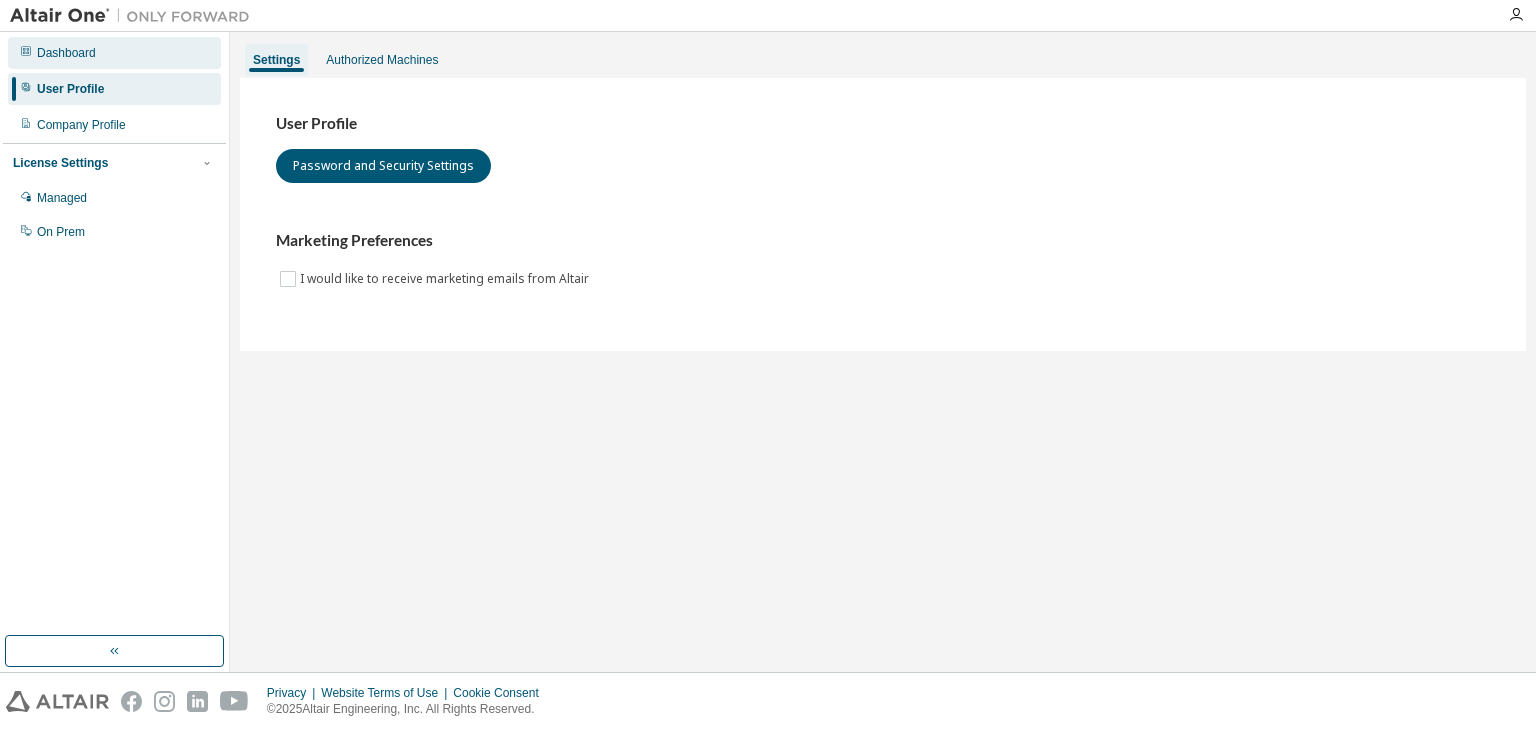 click on "Dashboard" at bounding box center [114, 53] 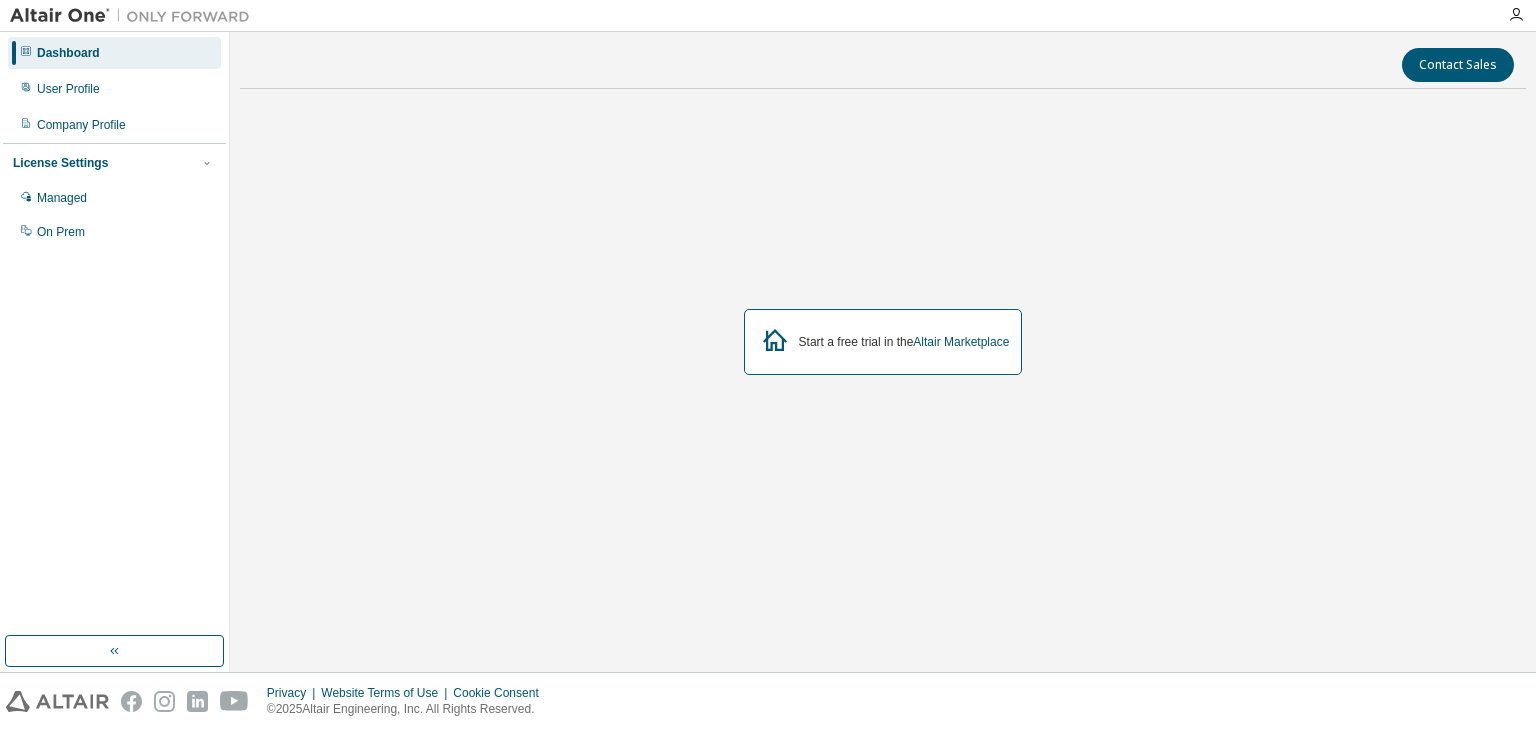 click on "Start a free trial in the  Altair Marketplace" at bounding box center [904, 342] 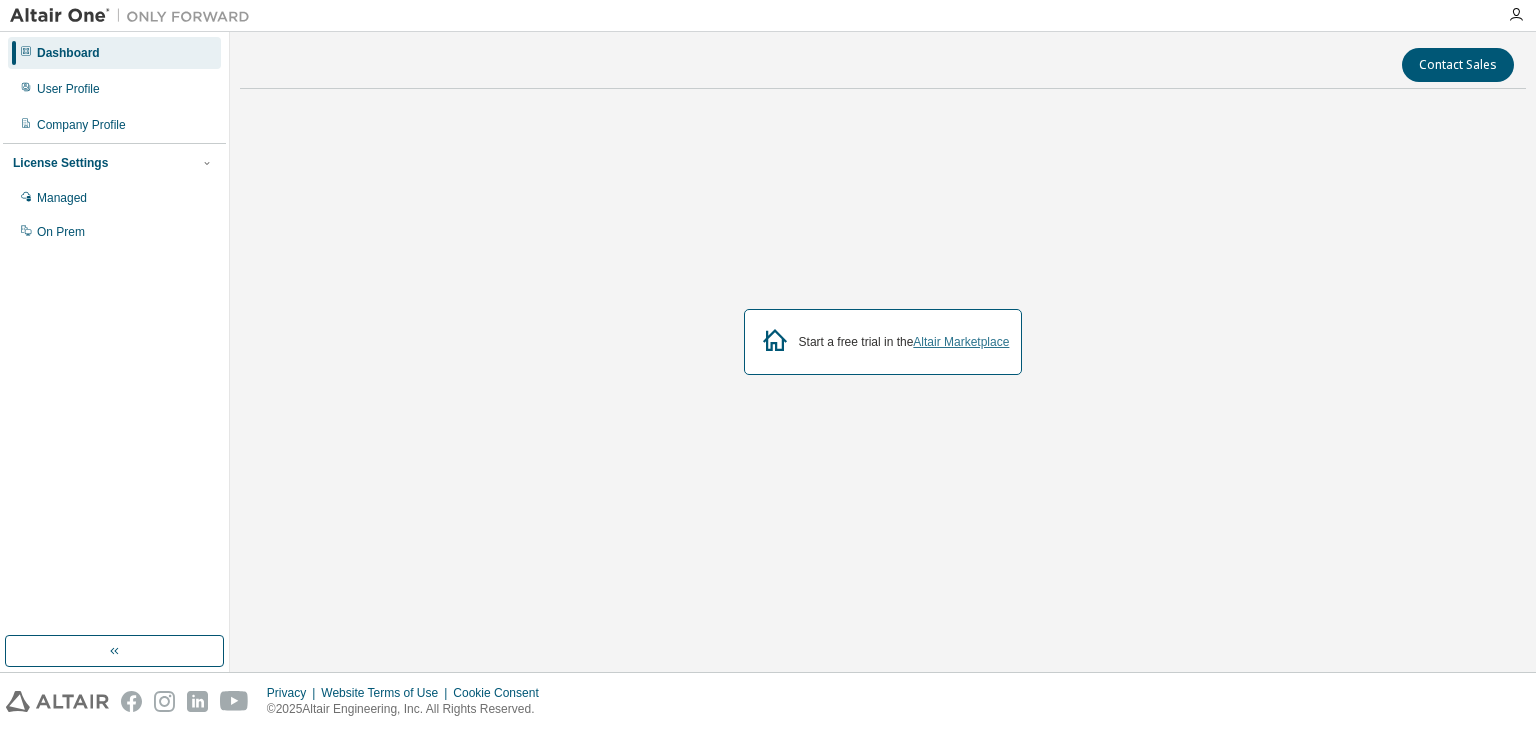 click on "Altair Marketplace" at bounding box center (961, 342) 